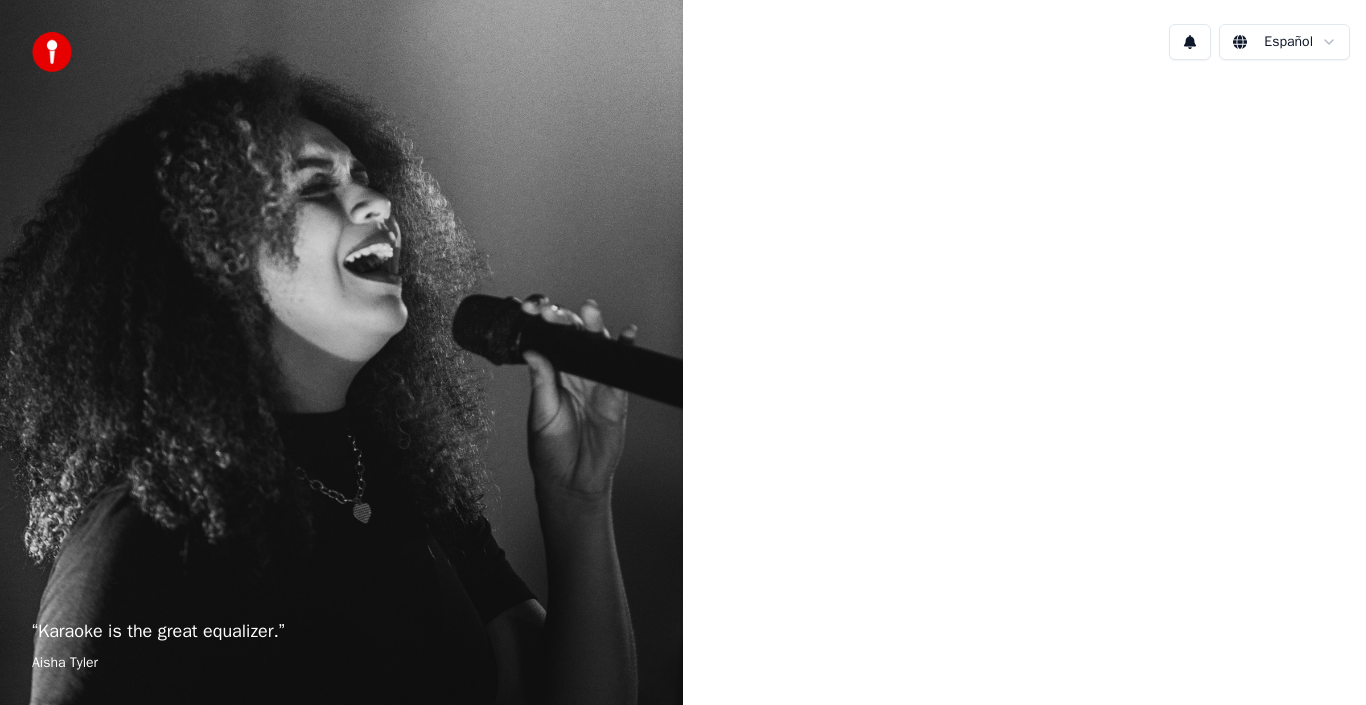 scroll, scrollTop: 0, scrollLeft: 0, axis: both 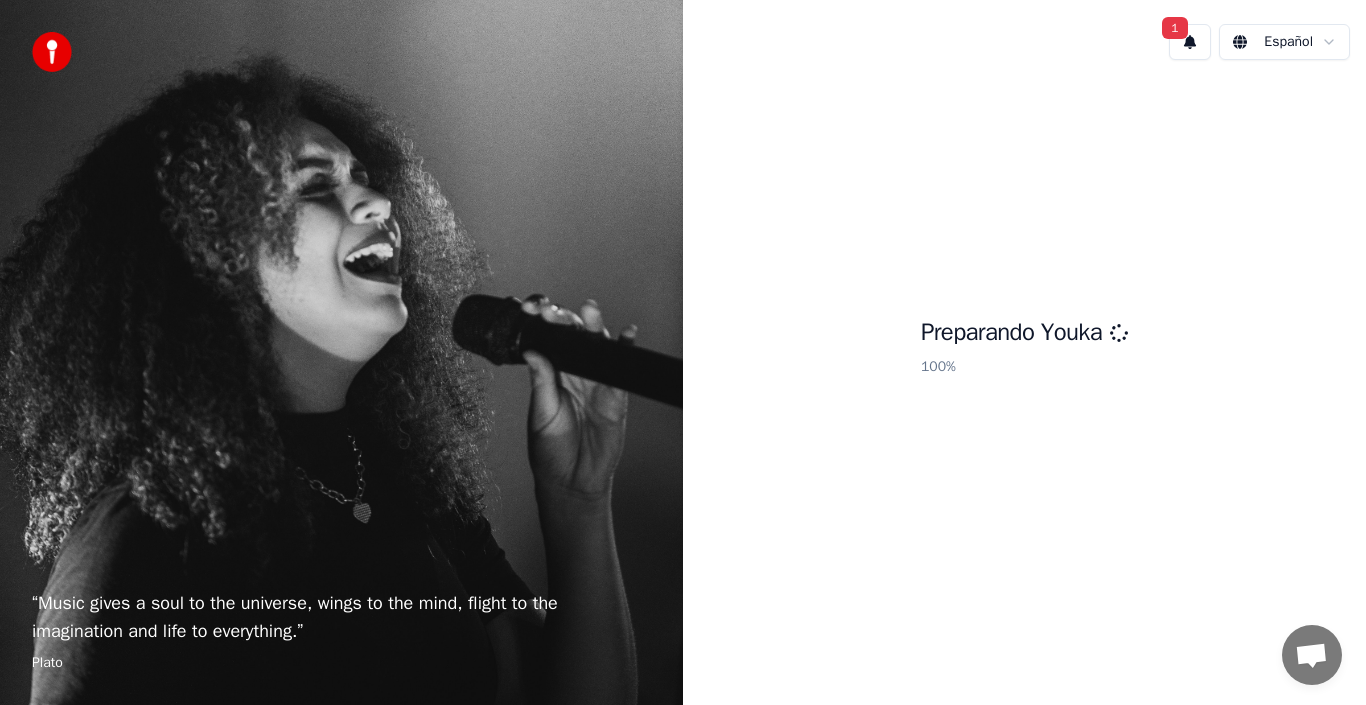 click on "1" at bounding box center [1190, 42] 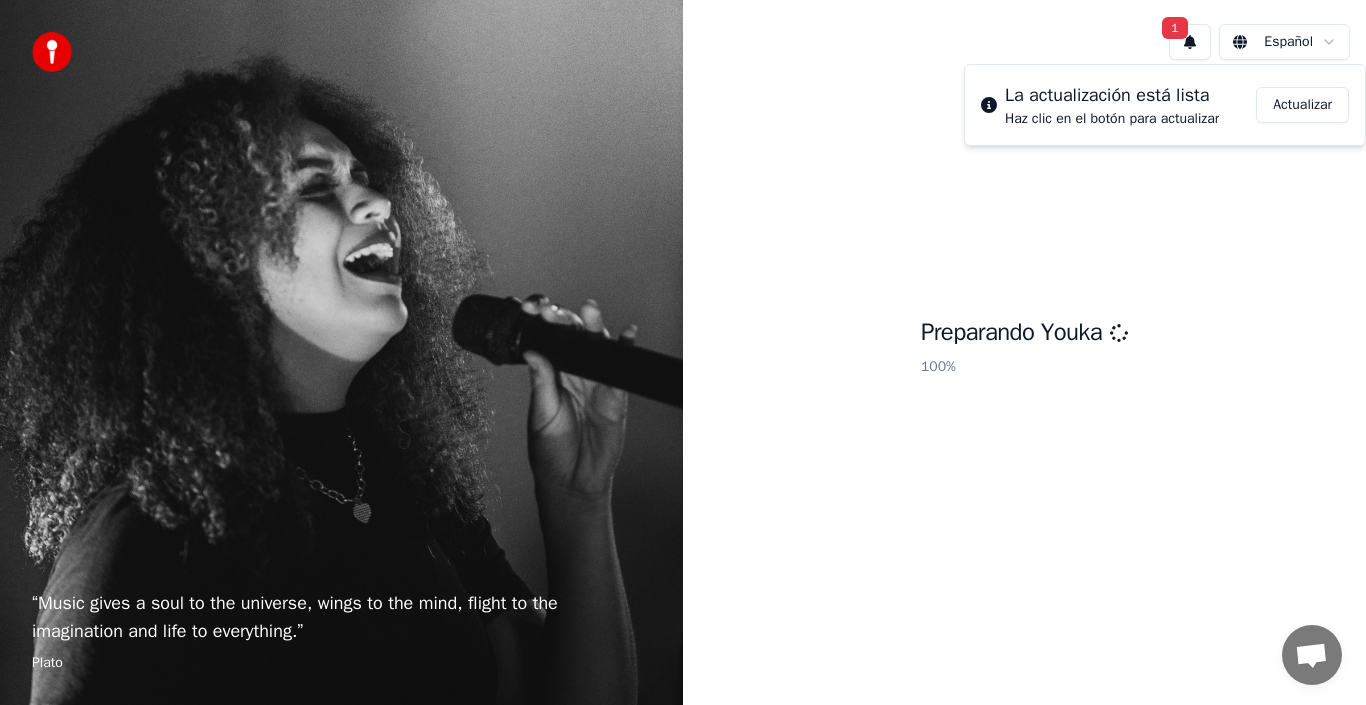 click on "1" at bounding box center [1190, 42] 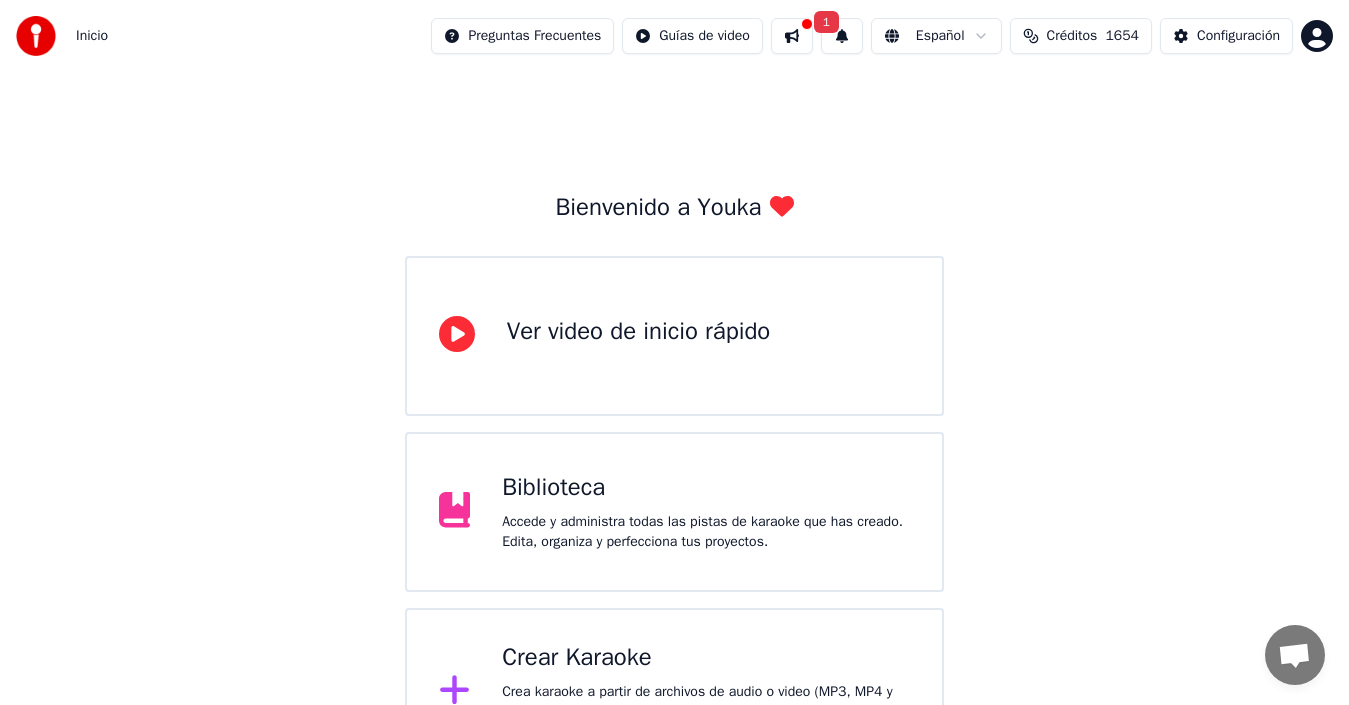 click on "Crear Karaoke" at bounding box center [706, 658] 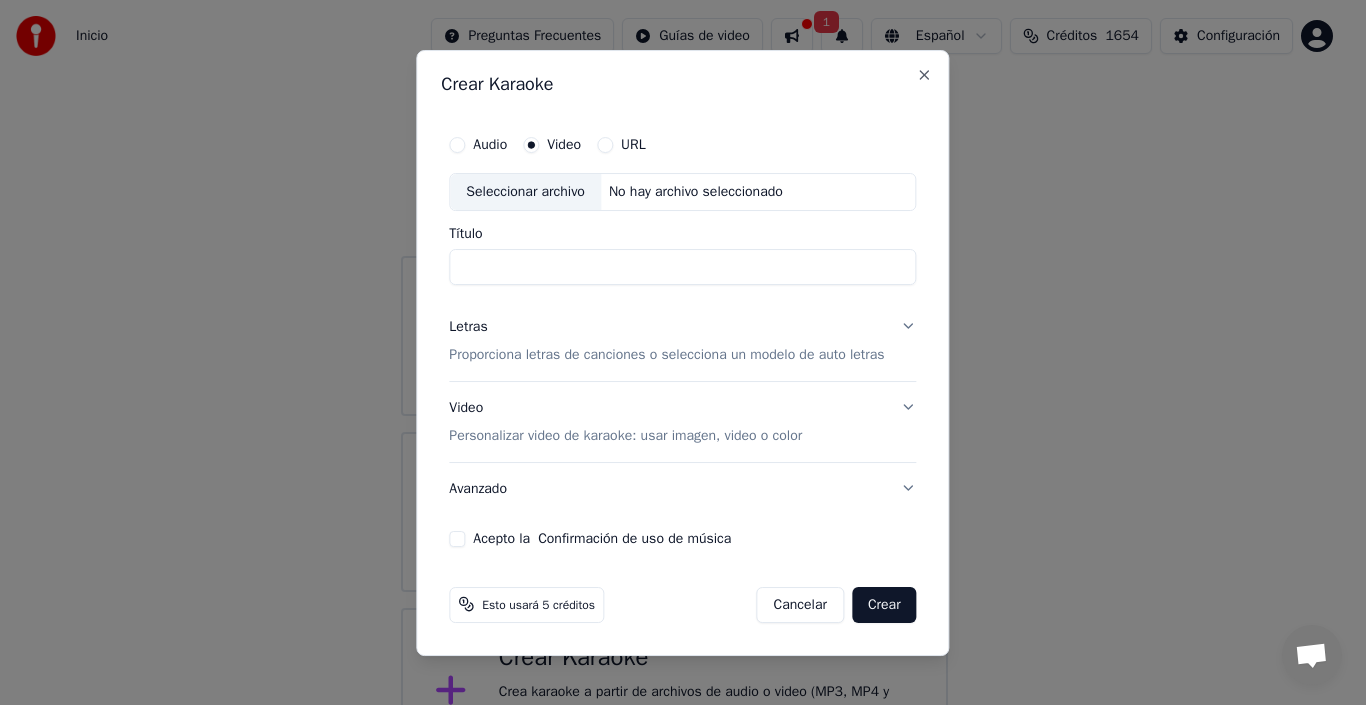click on "Audio" at bounding box center (457, 145) 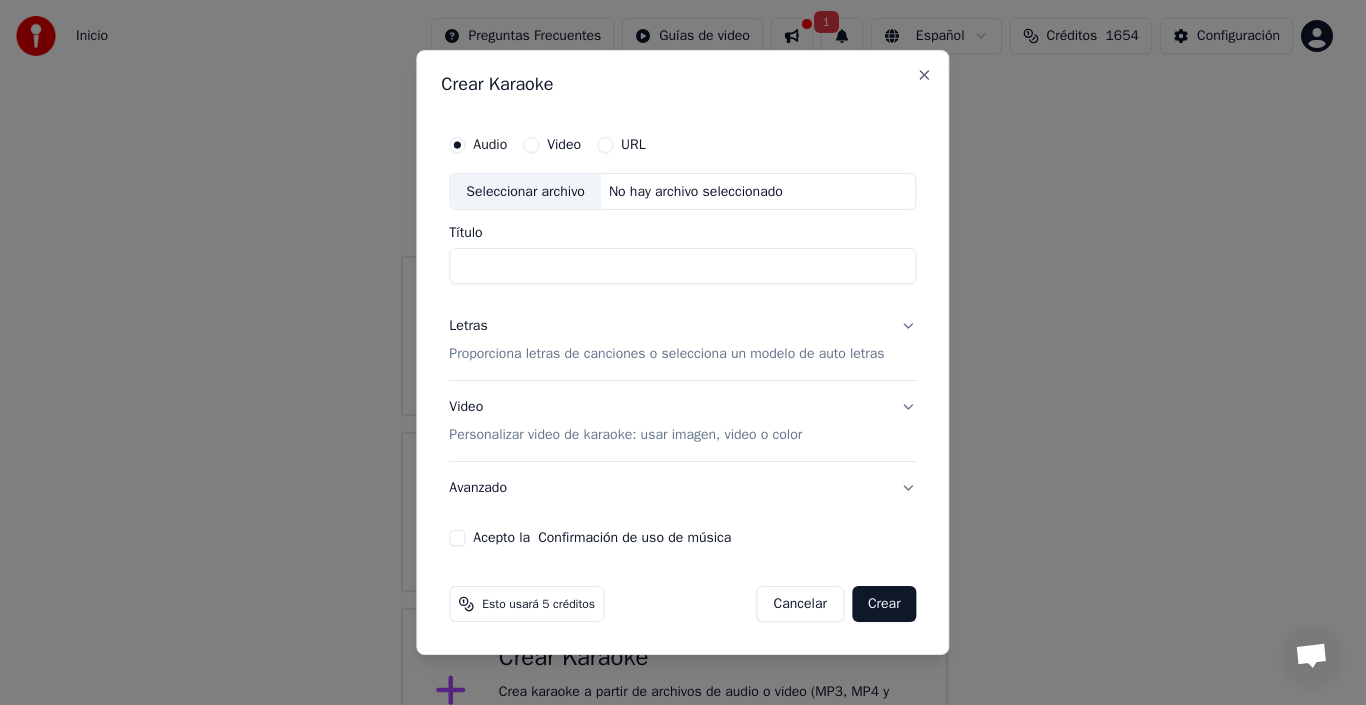 click on "Video" at bounding box center (531, 145) 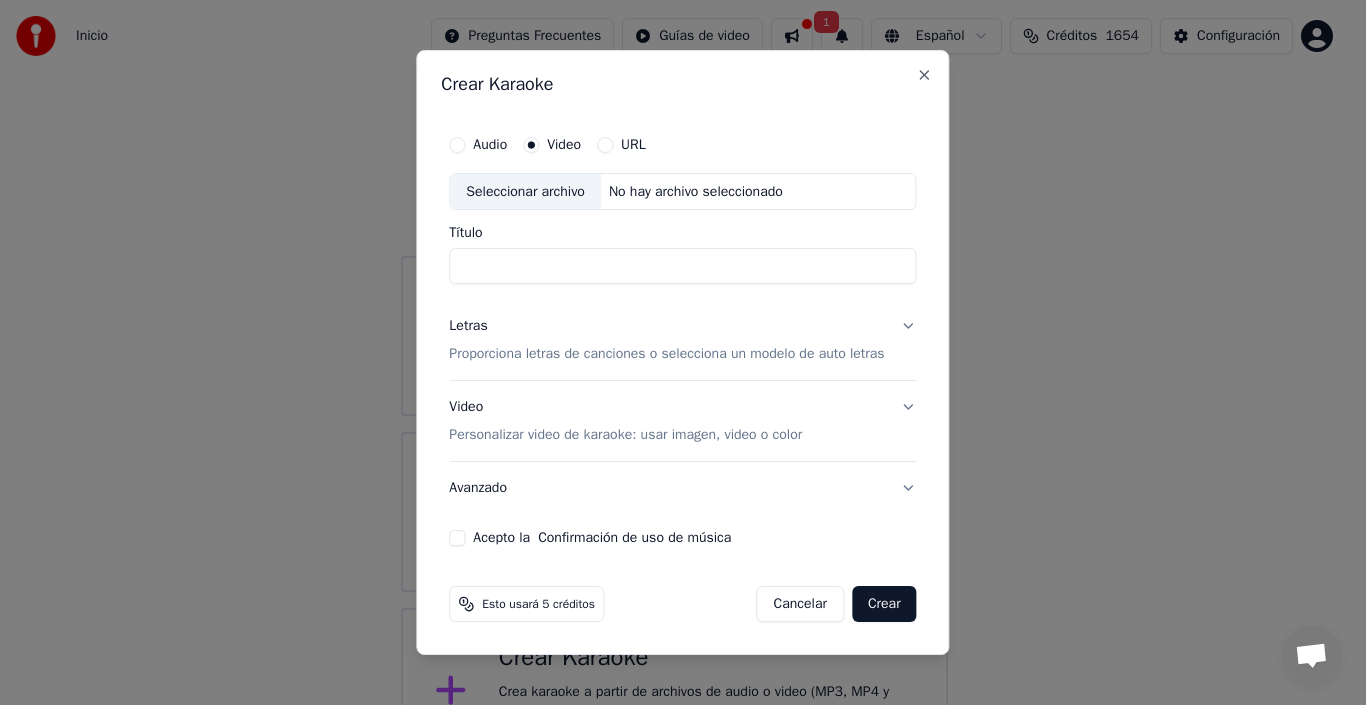 click on "Cancelar" at bounding box center (800, 604) 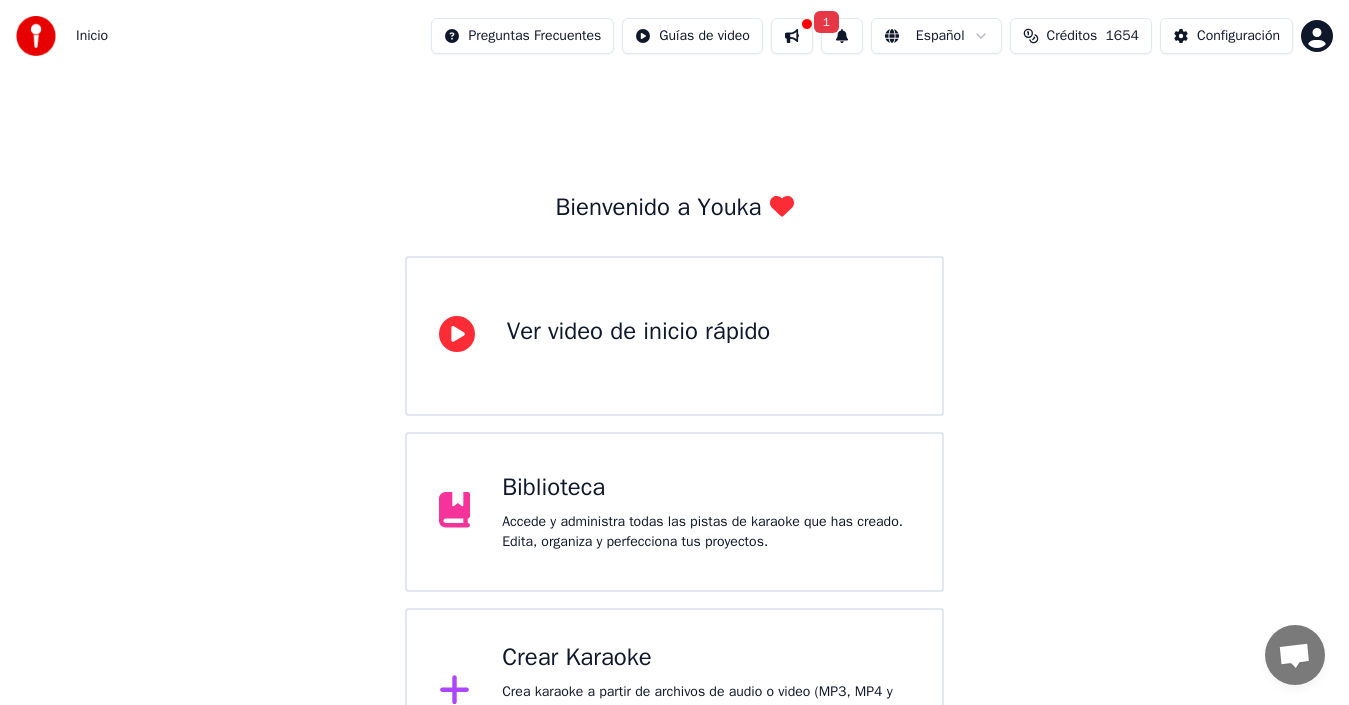 click on "Crear Karaoke" at bounding box center (706, 658) 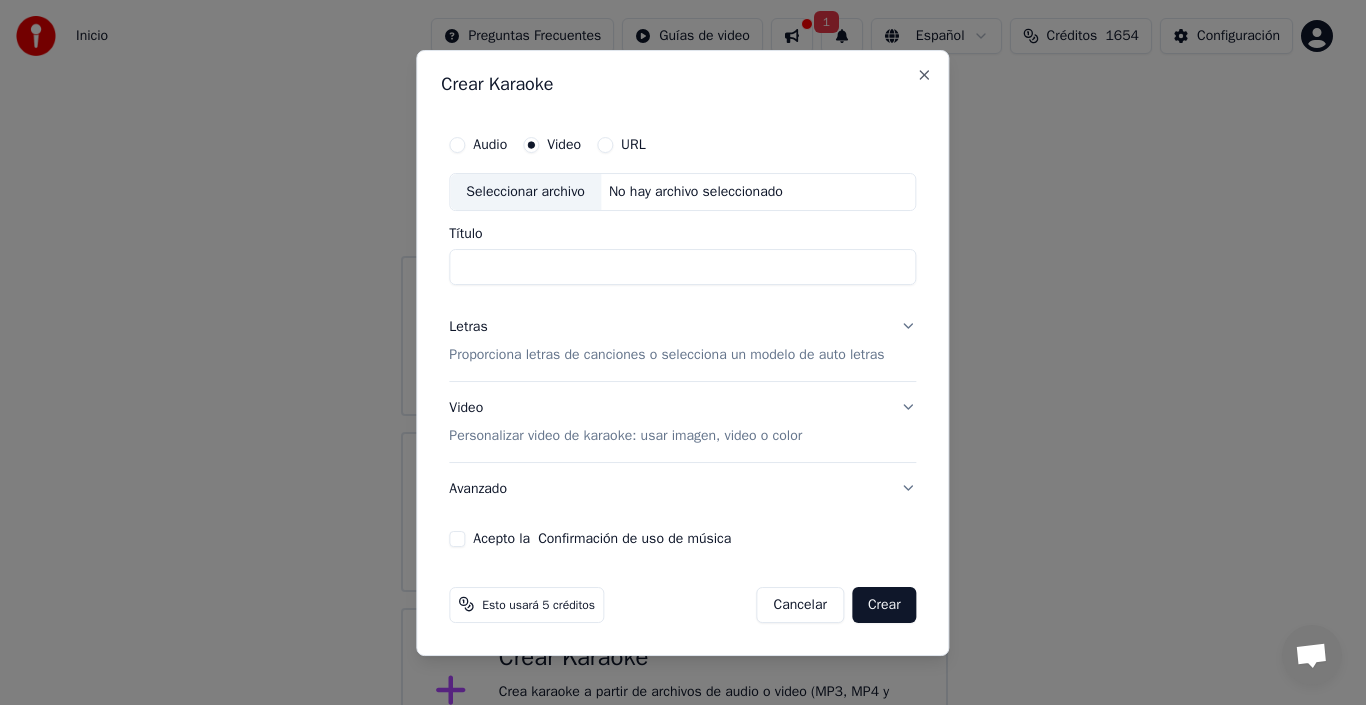 click on "Audio" at bounding box center (457, 145) 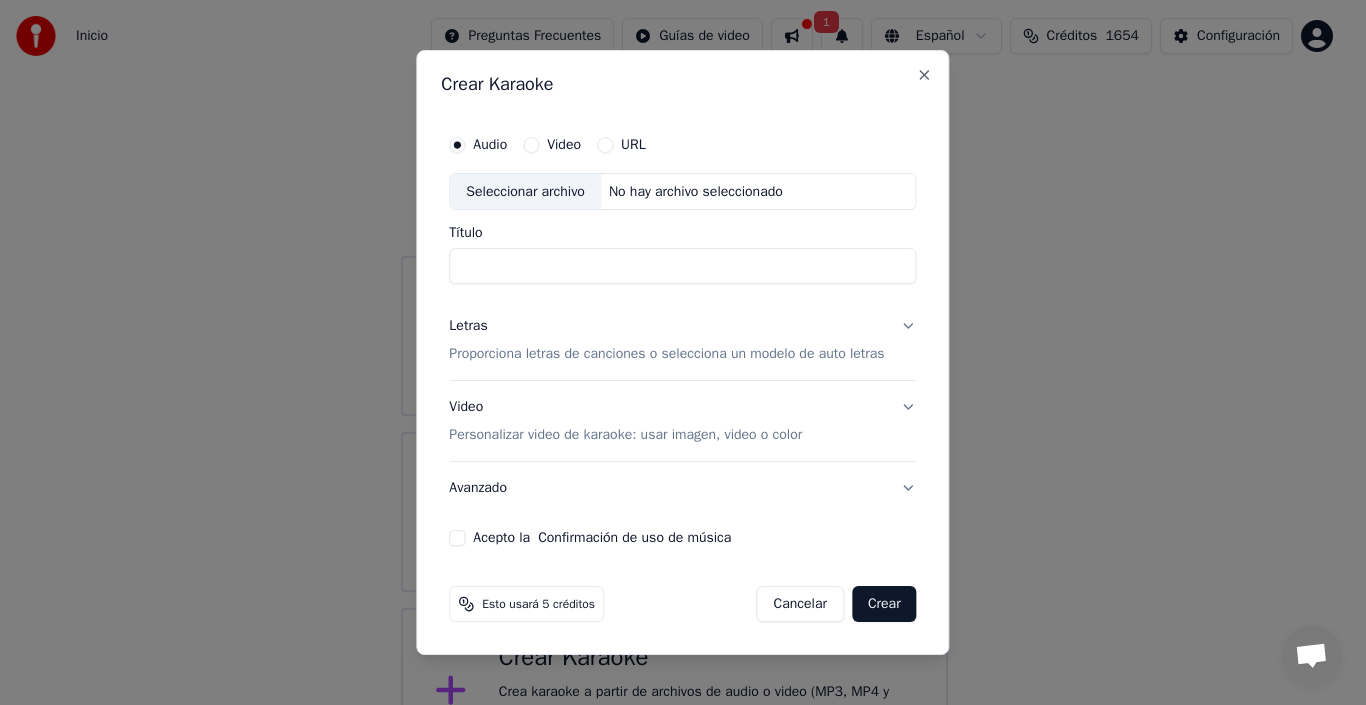 click on "Seleccionar archivo" at bounding box center (525, 192) 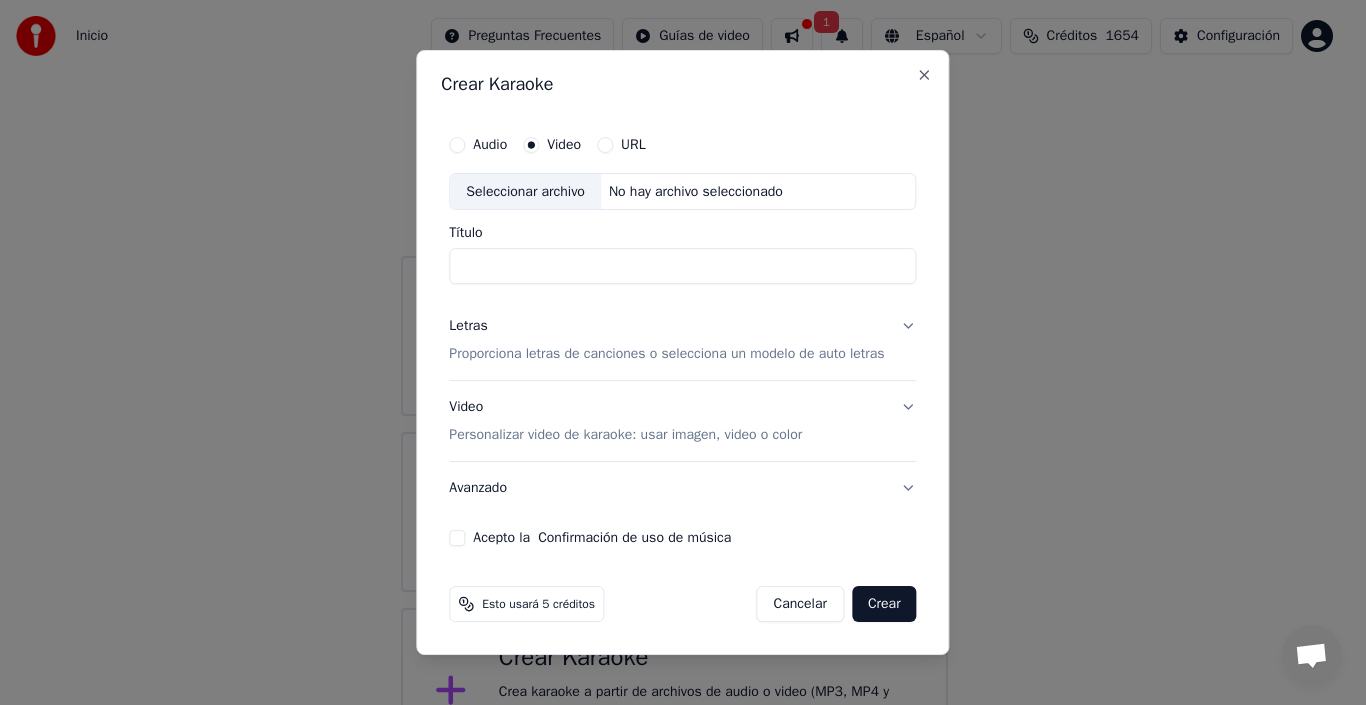 click on "Seleccionar archivo" at bounding box center (525, 192) 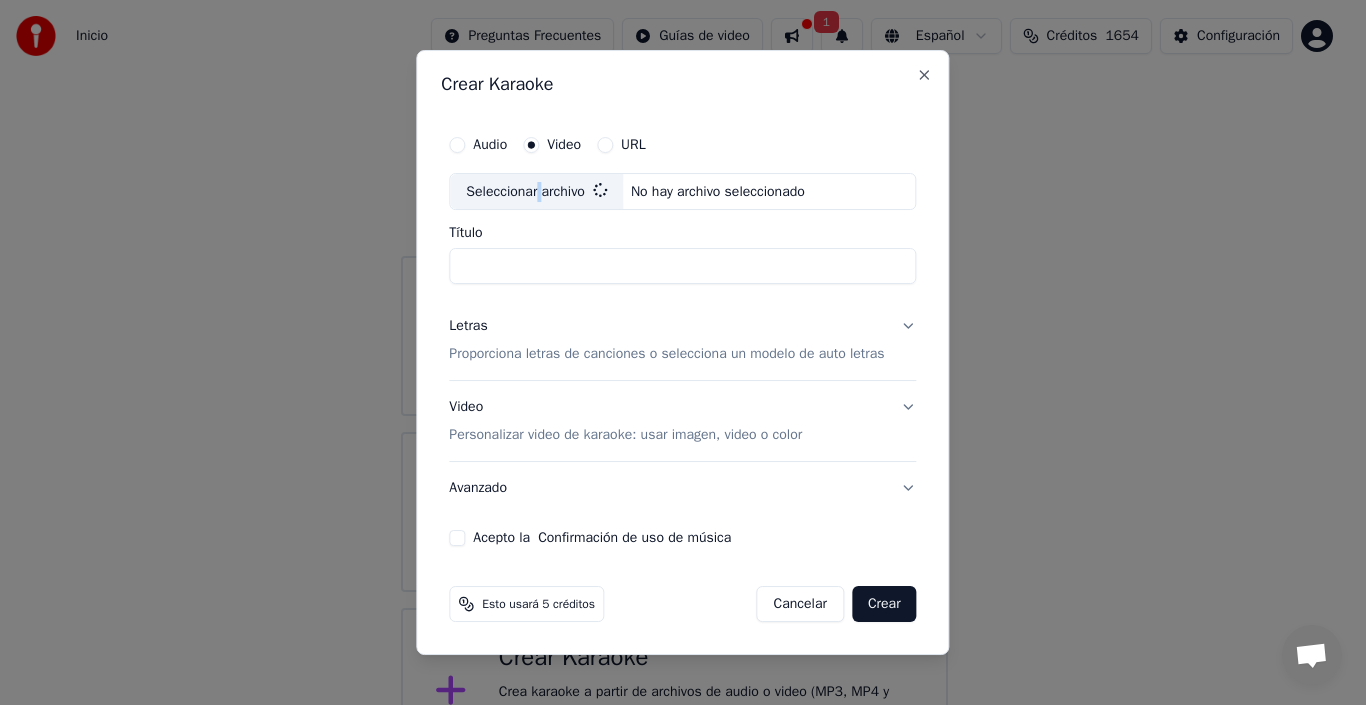 type on "**********" 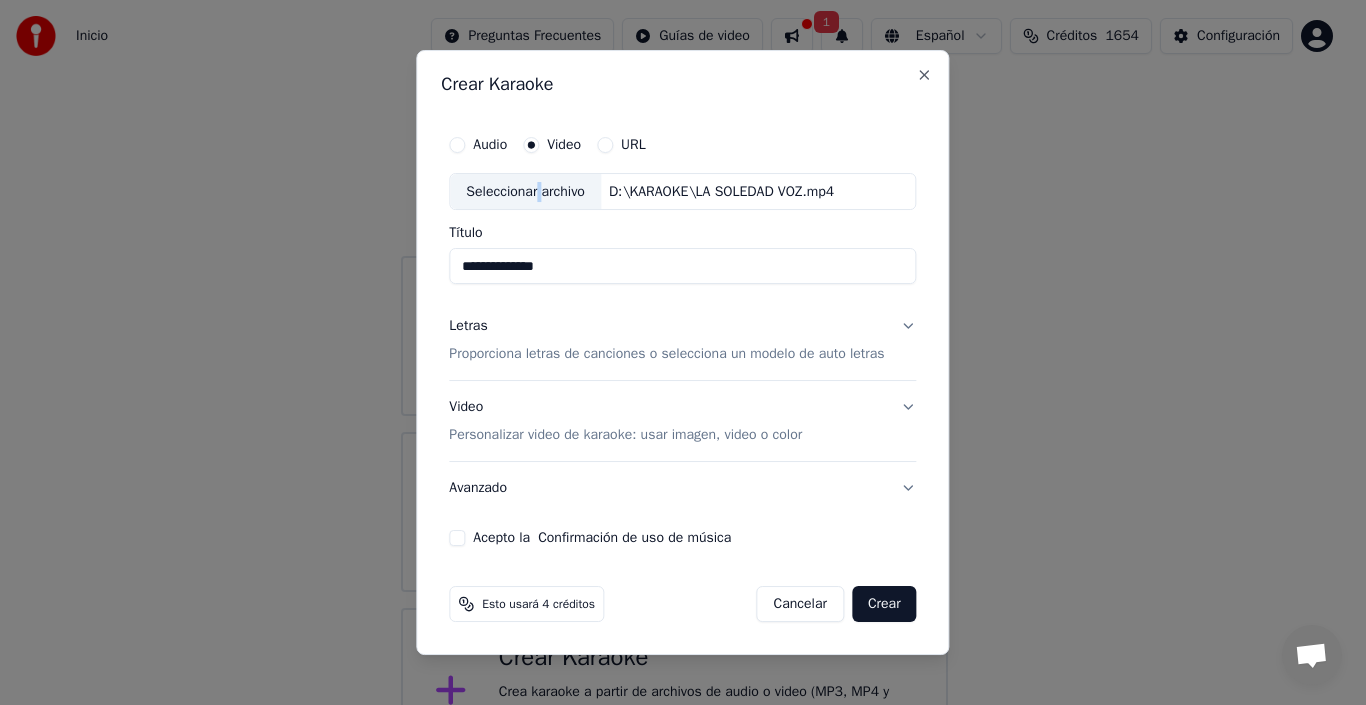 click on "Letras Proporciona letras de canciones o selecciona un modelo de auto letras" at bounding box center [682, 341] 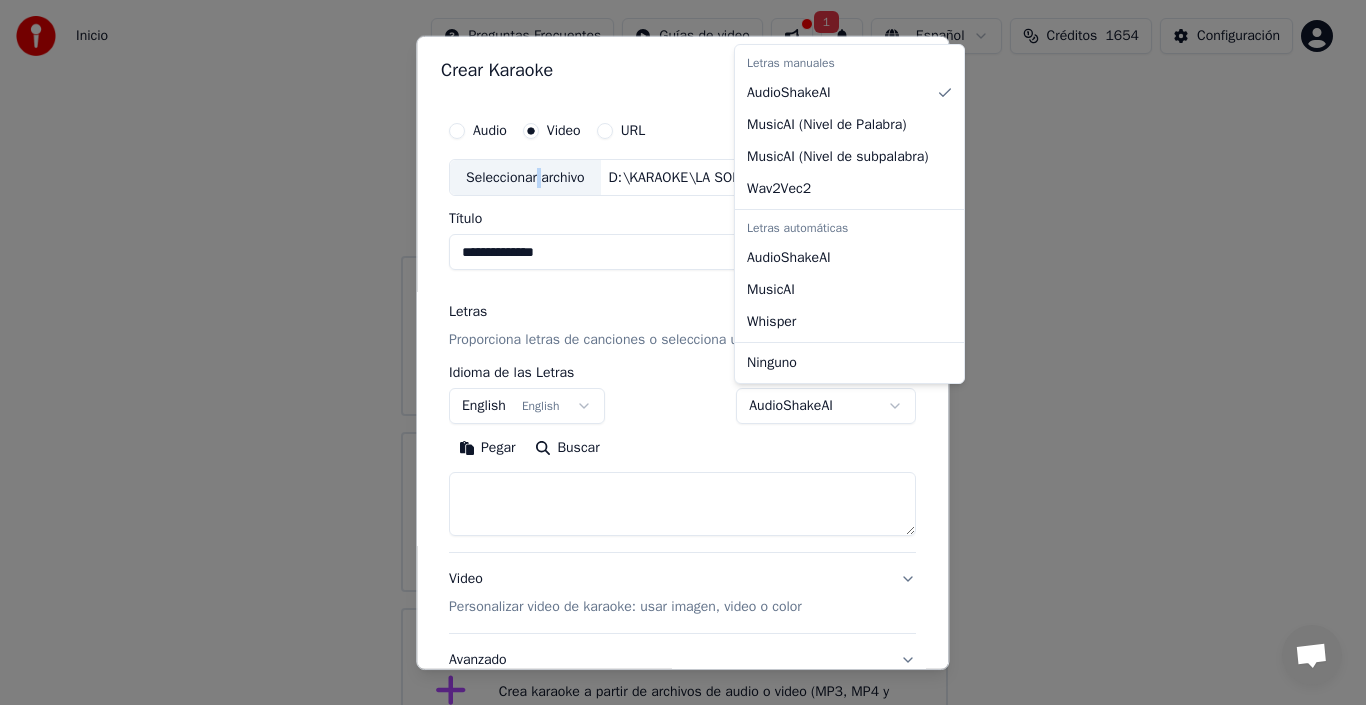 click on "**********" at bounding box center (674, 388) 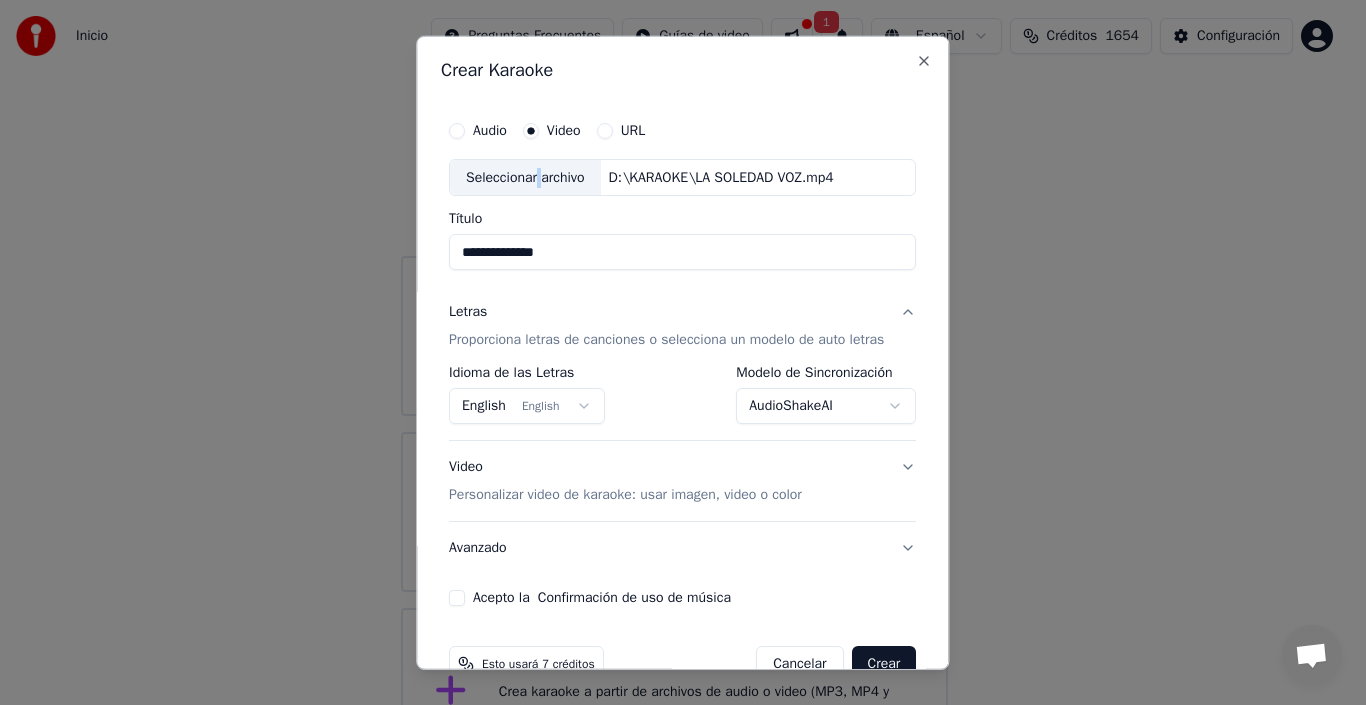 click on "English English" at bounding box center [527, 406] 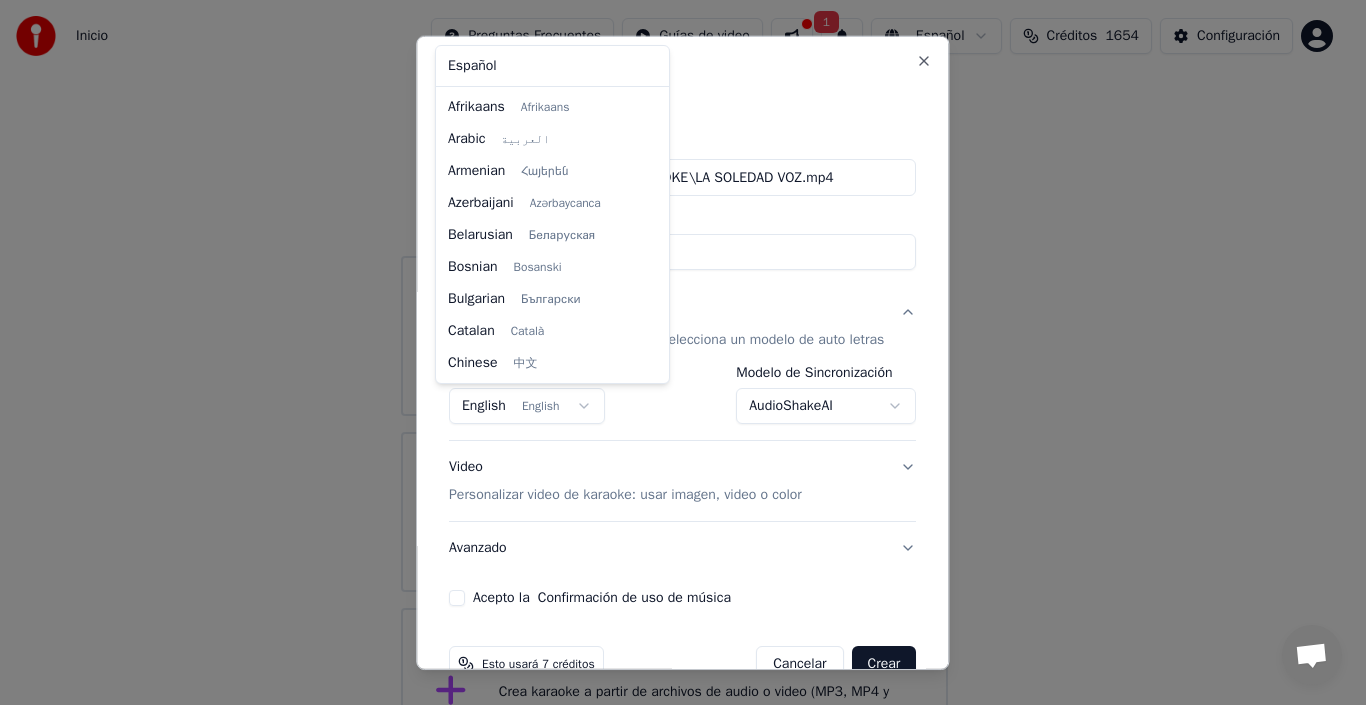 scroll, scrollTop: 160, scrollLeft: 0, axis: vertical 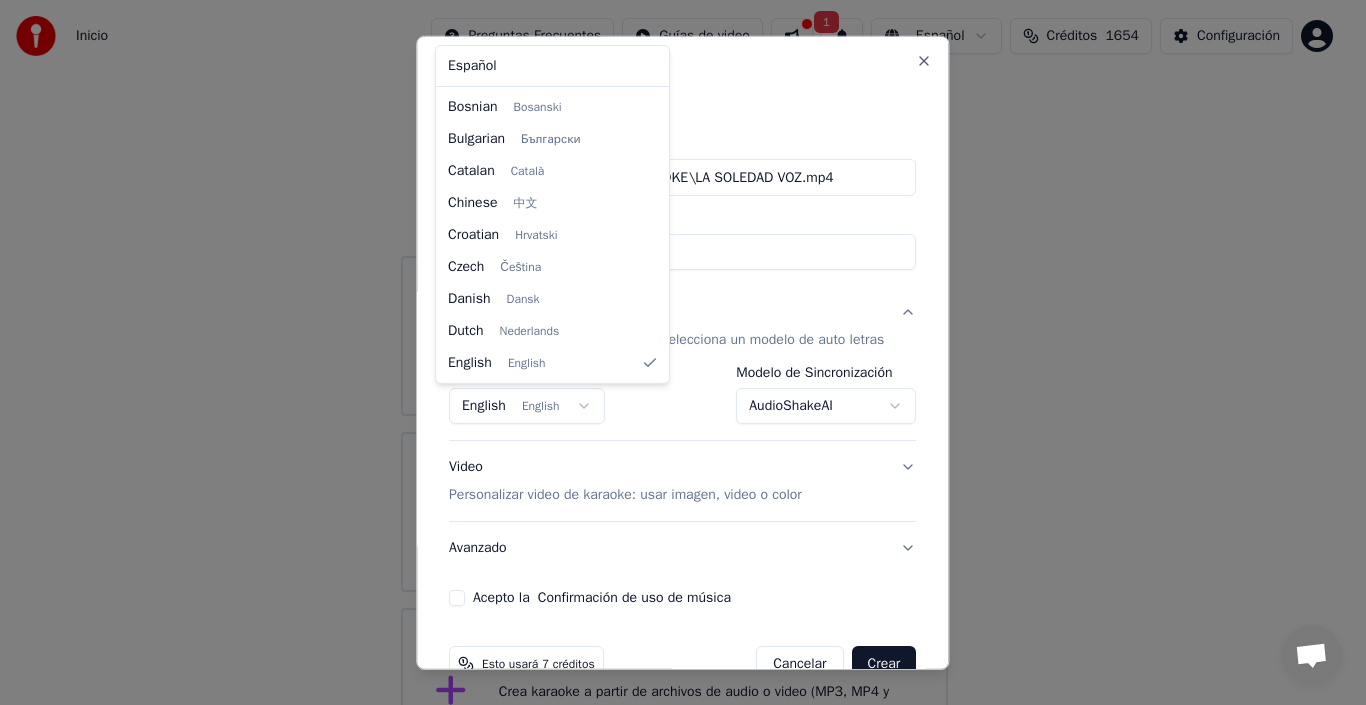 select on "**" 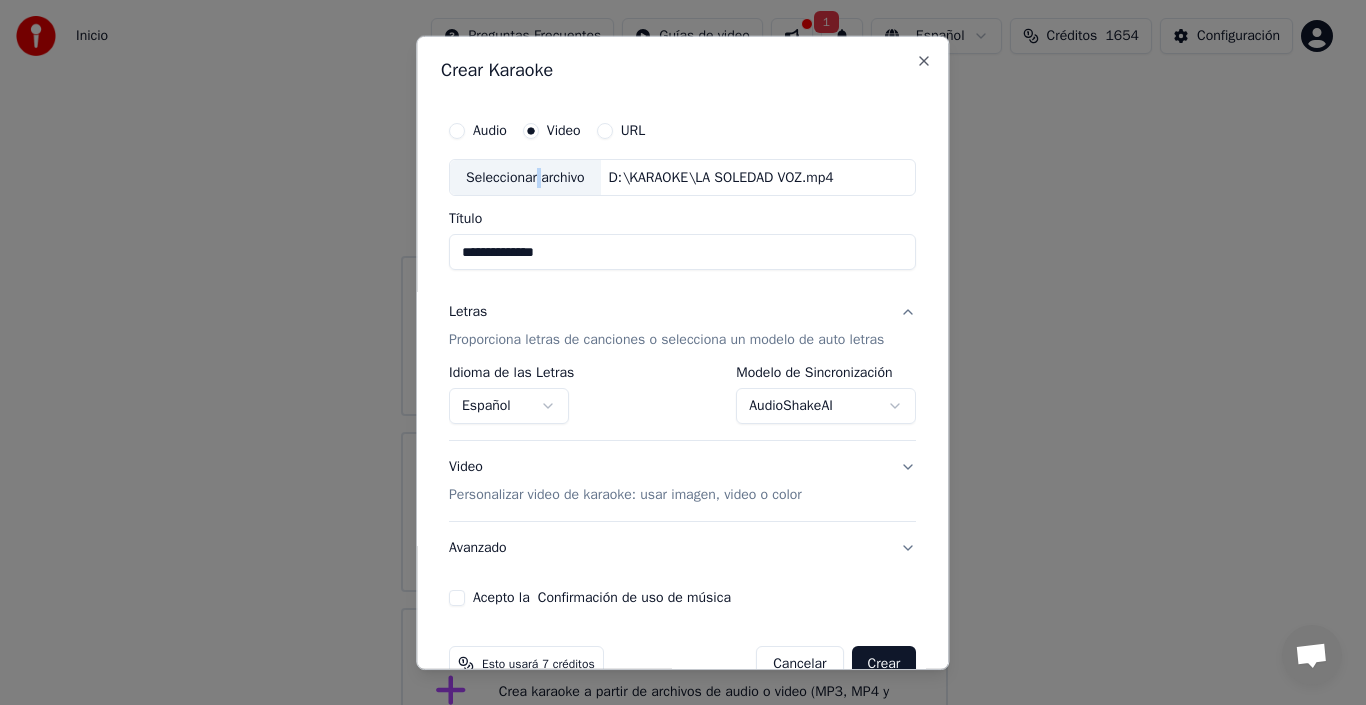click on "Video Personalizar video de karaoke: usar imagen, video o color" at bounding box center [682, 481] 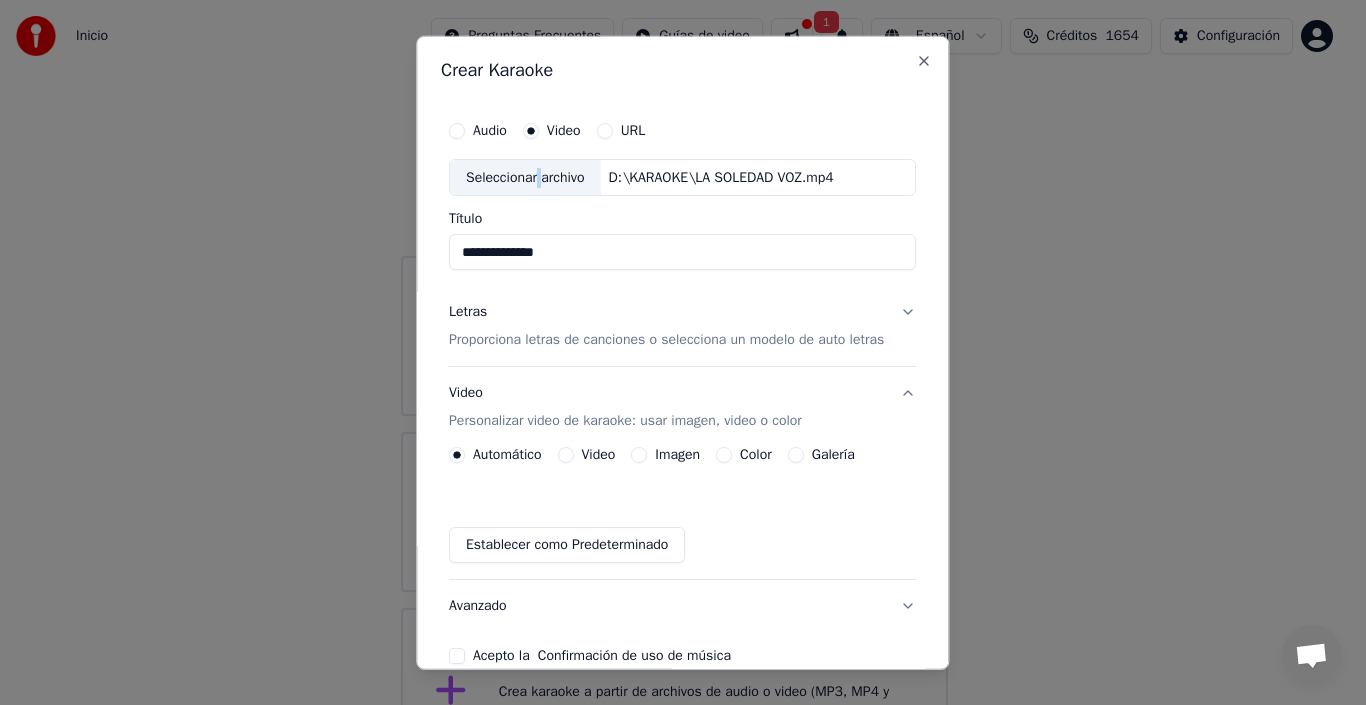 click on "Imagen" at bounding box center [678, 455] 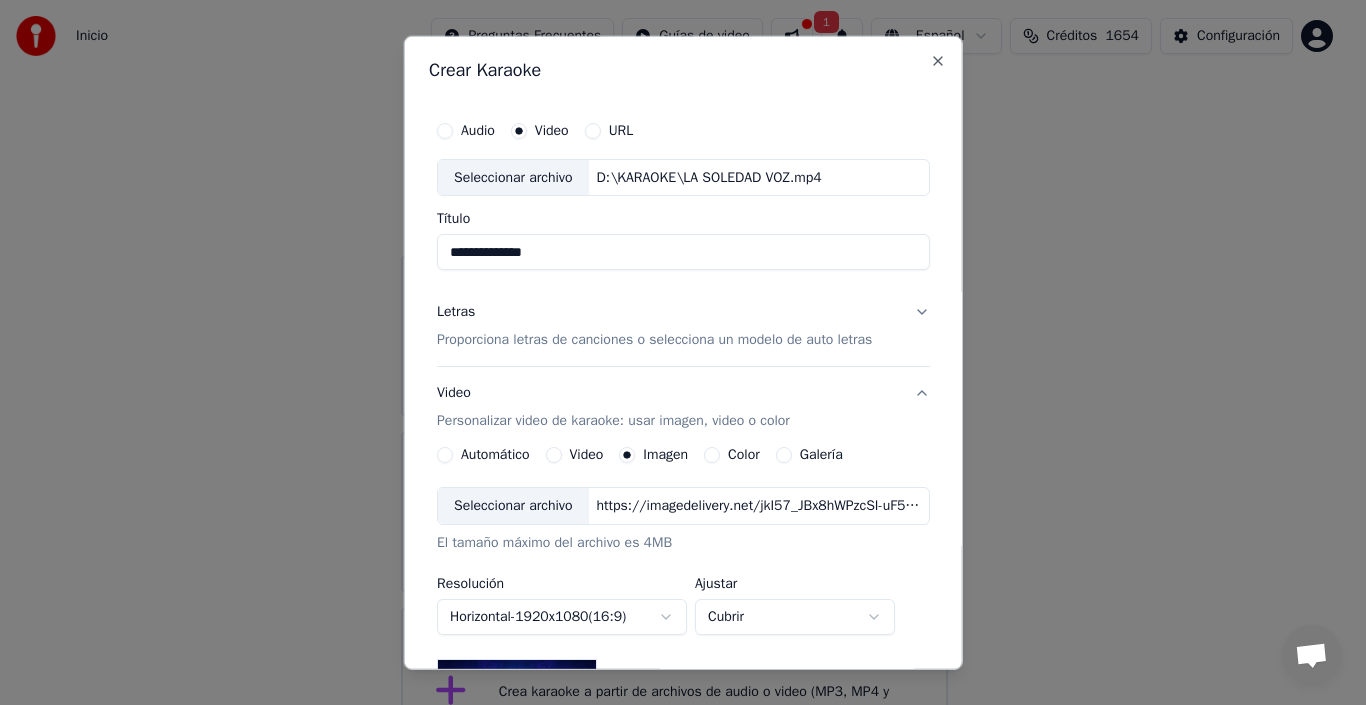 click on "Seleccionar archivo" at bounding box center (513, 506) 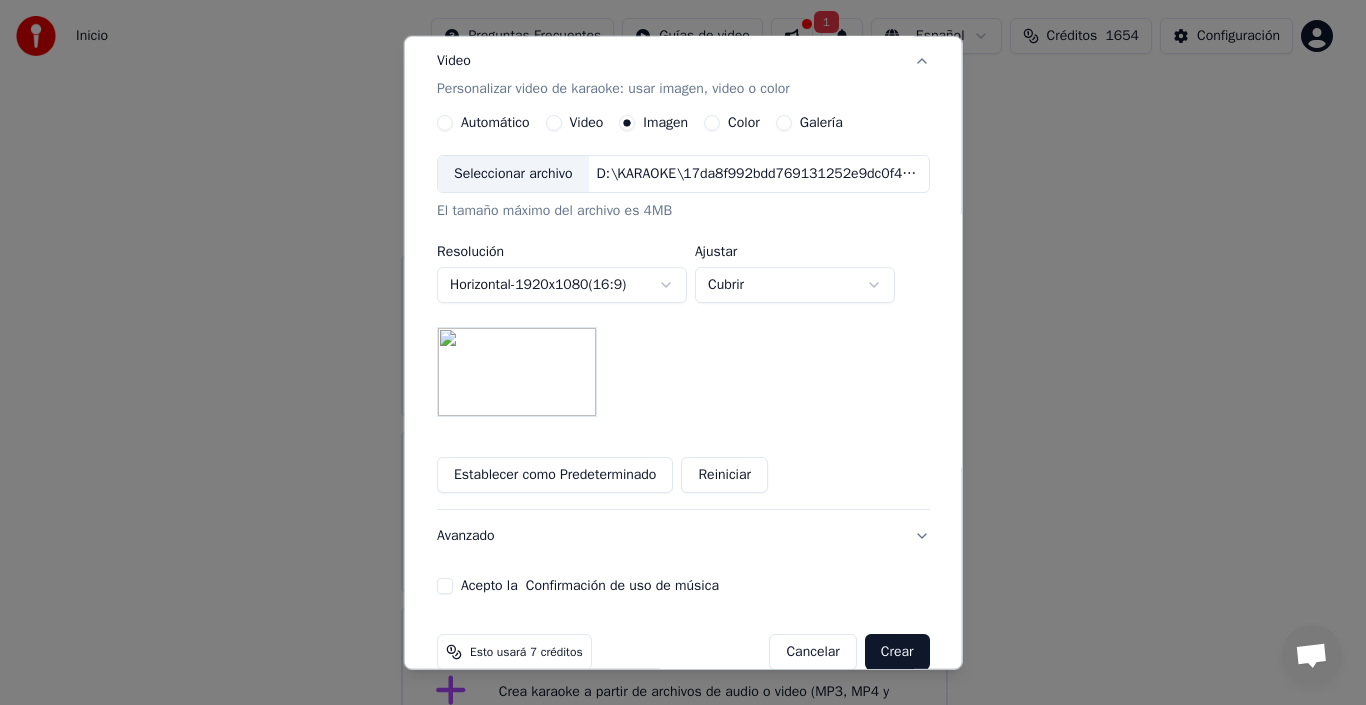 scroll, scrollTop: 365, scrollLeft: 0, axis: vertical 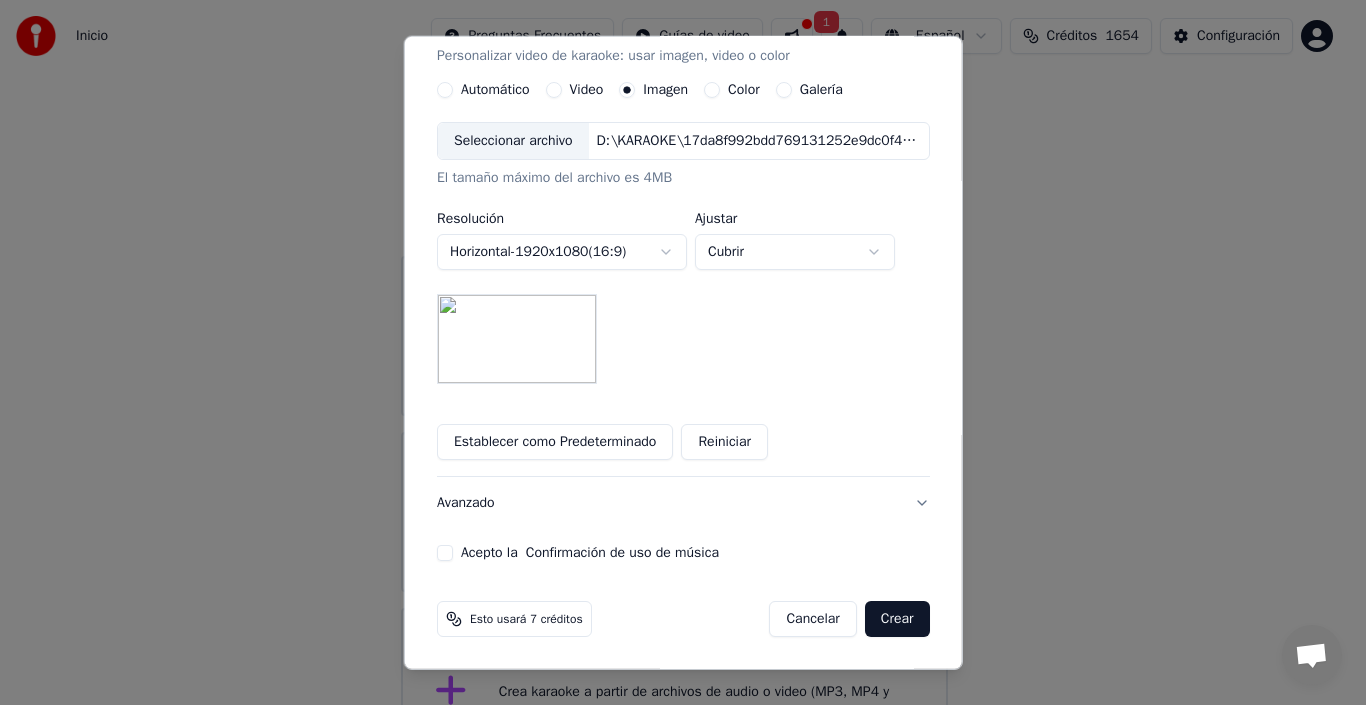 click on "Acepto la   Confirmación de uso de música" at bounding box center (445, 553) 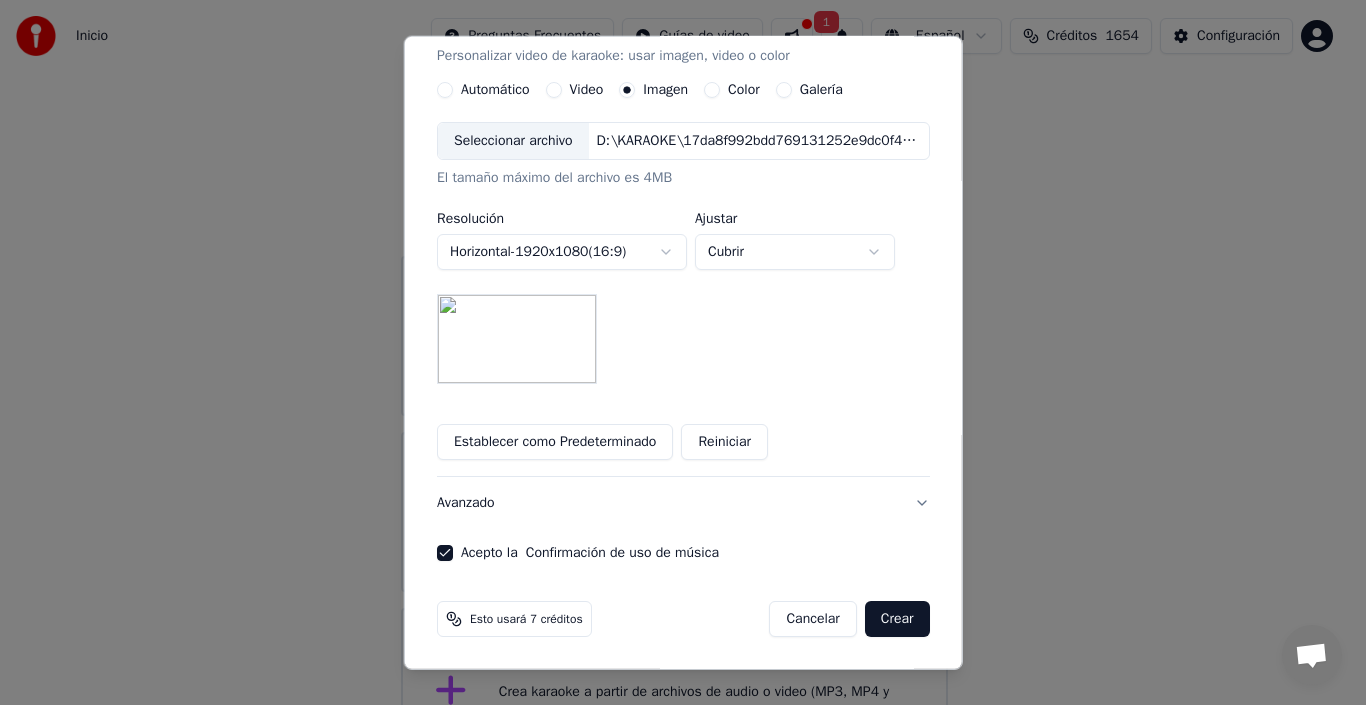 click on "Crear" at bounding box center (897, 619) 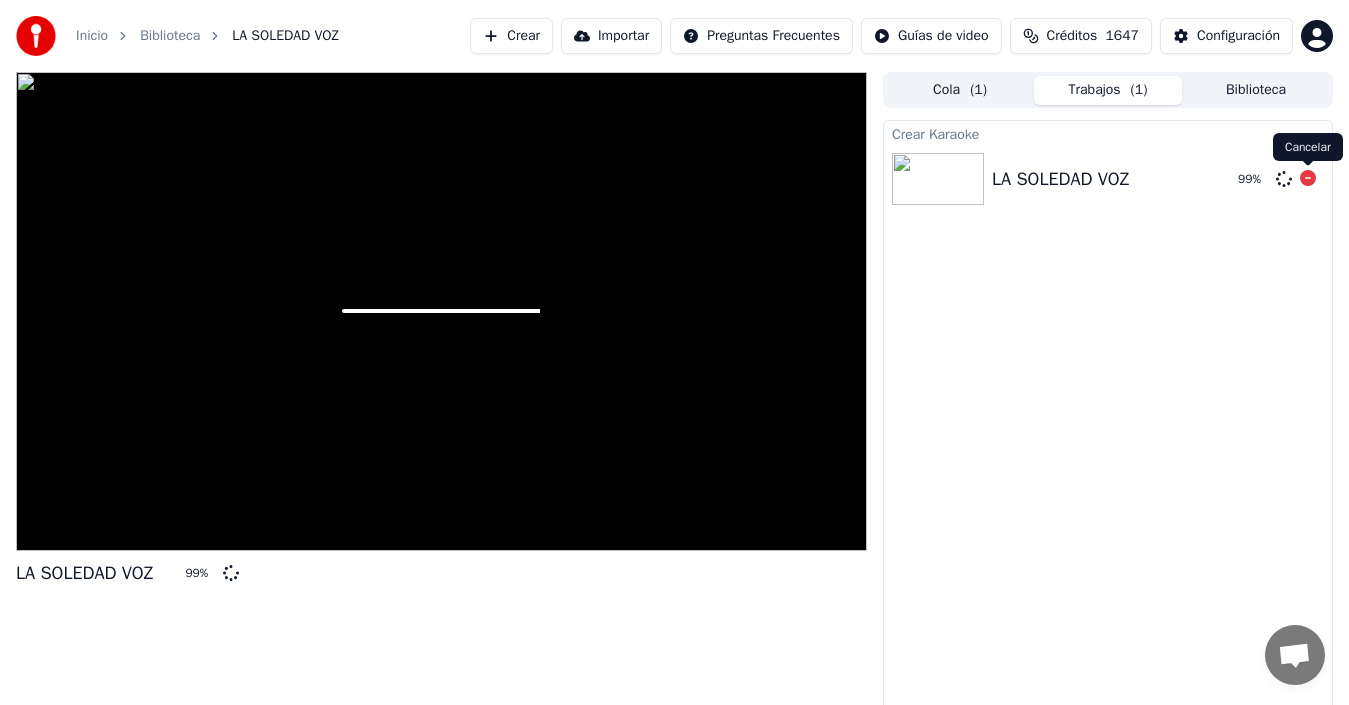 click 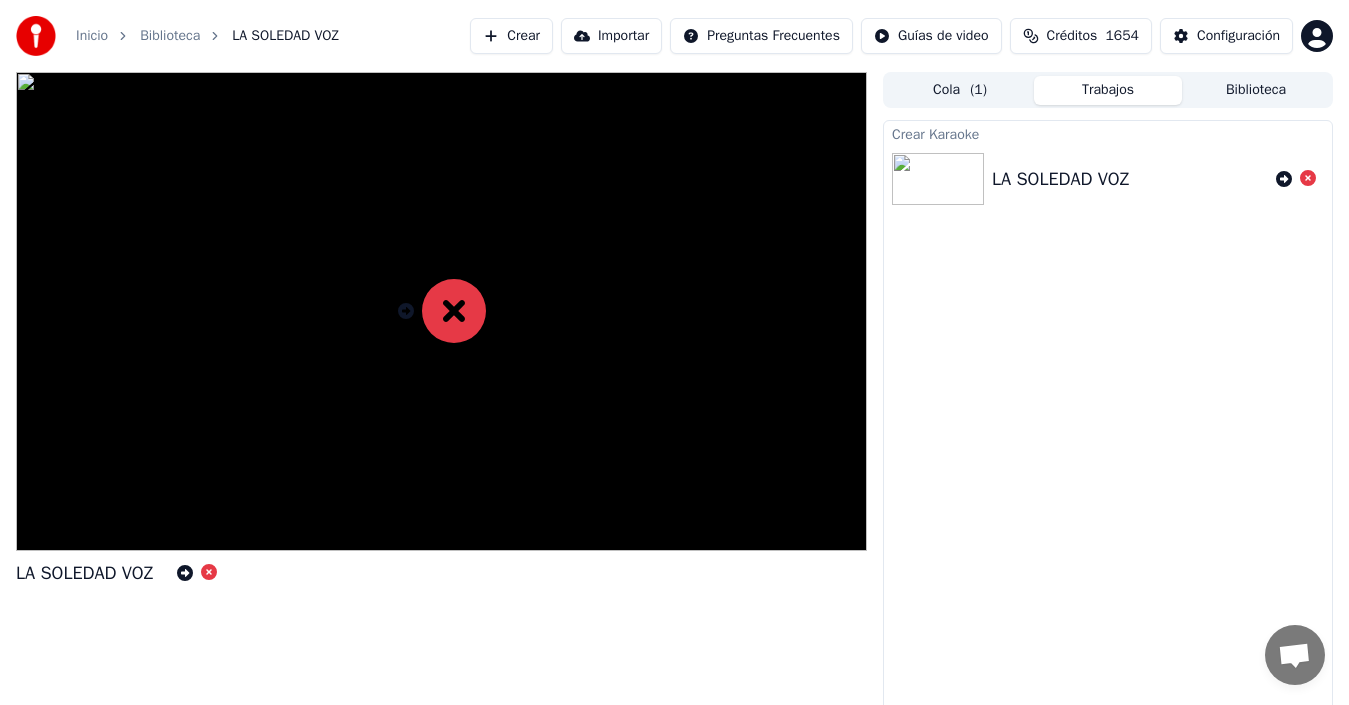 click on "Crear" at bounding box center (511, 36) 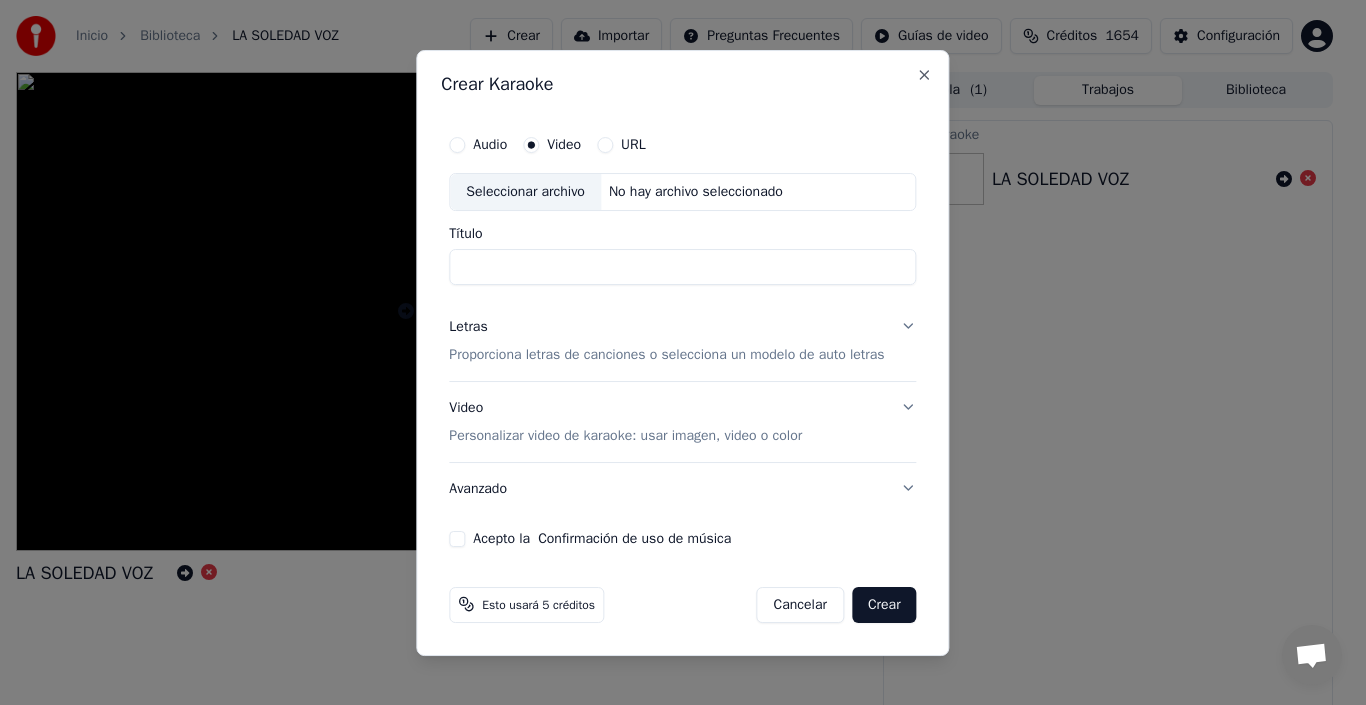 click on "Seleccionar archivo" at bounding box center (525, 192) 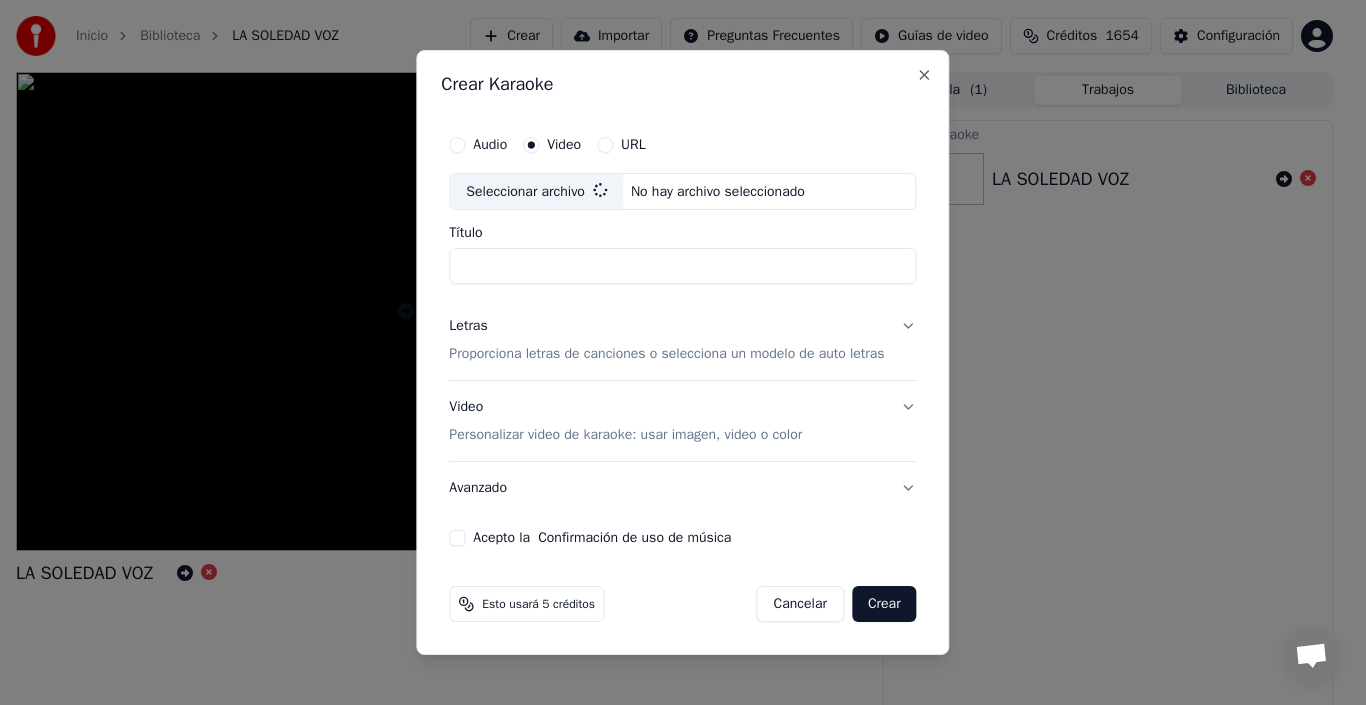 type on "**********" 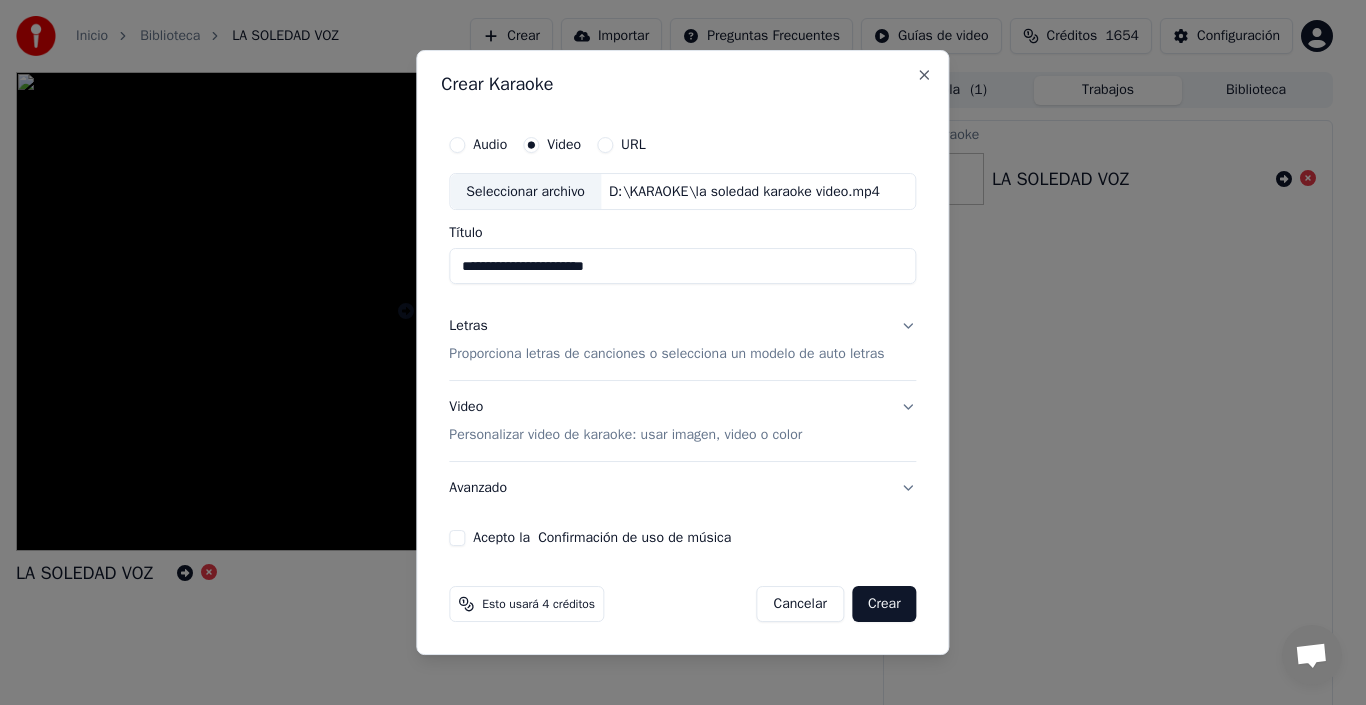 click on "Letras Proporciona letras de canciones o selecciona un modelo de auto letras" at bounding box center [682, 341] 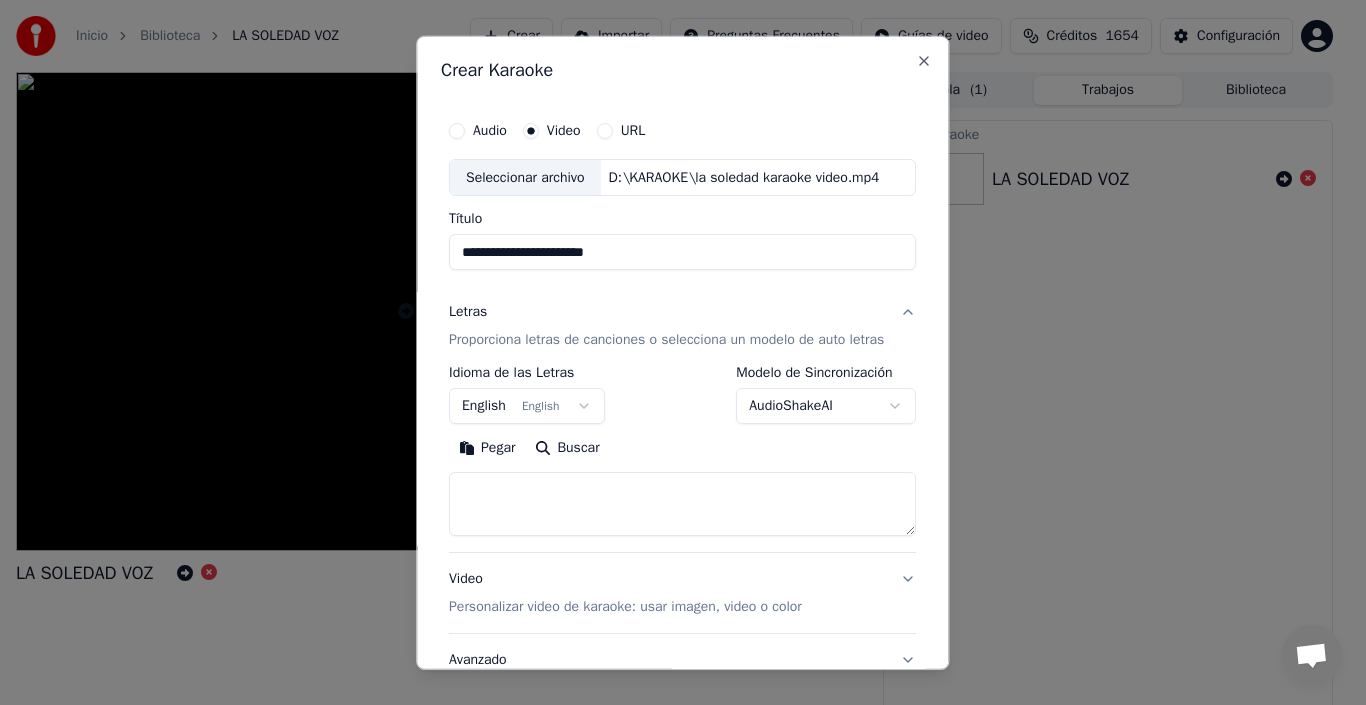 click on "English English" at bounding box center (527, 406) 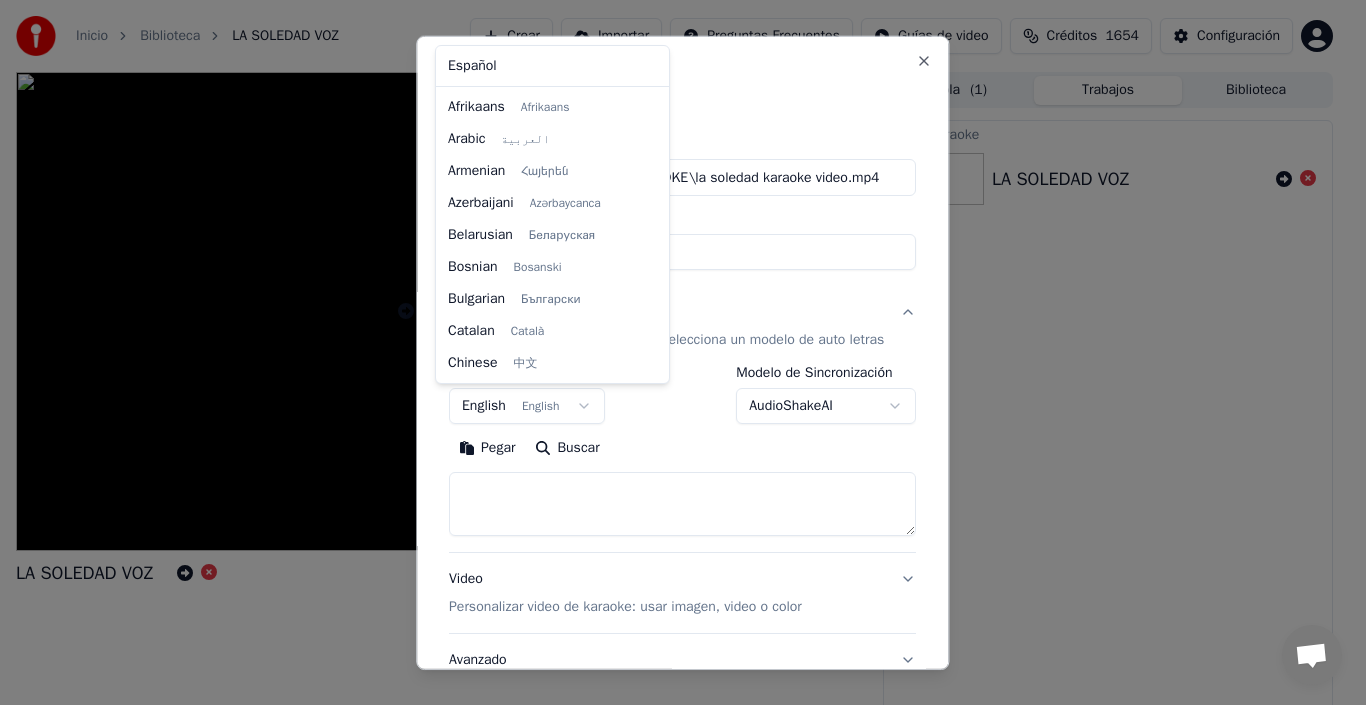scroll, scrollTop: 160, scrollLeft: 0, axis: vertical 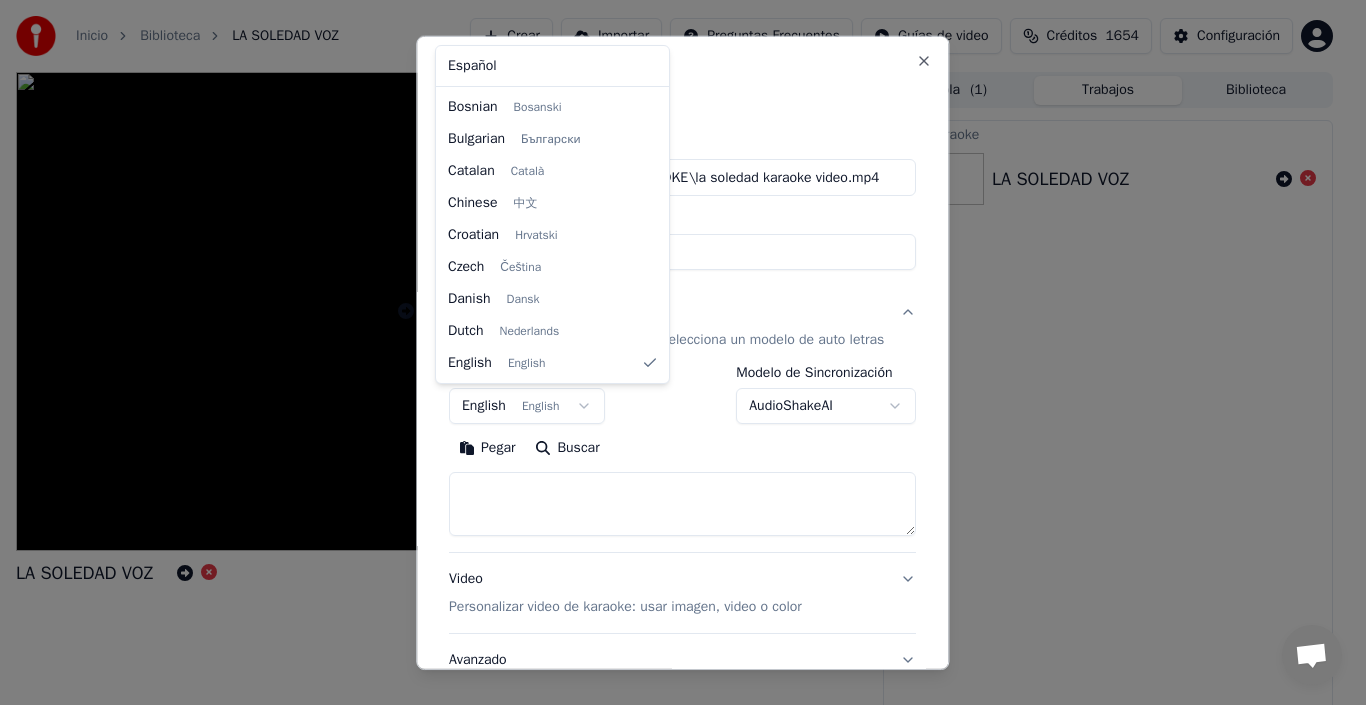 select on "**" 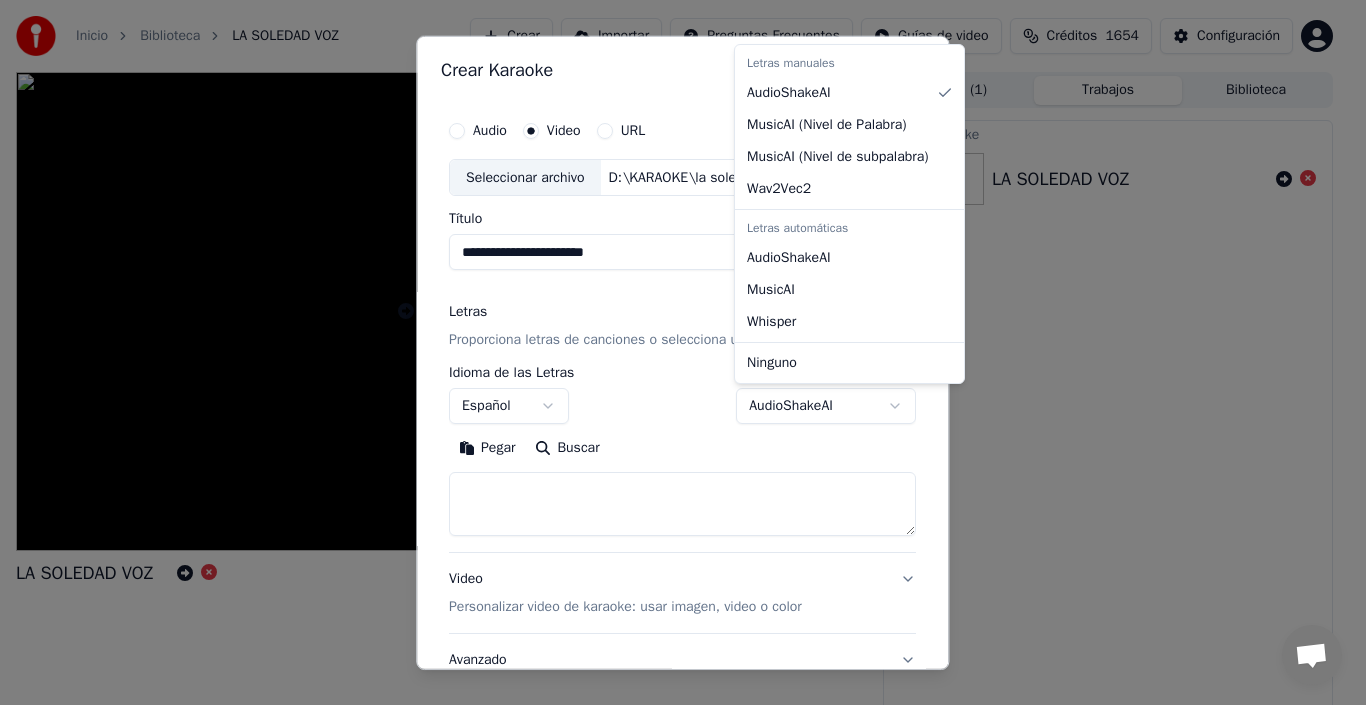 click on "**********" at bounding box center [674, 352] 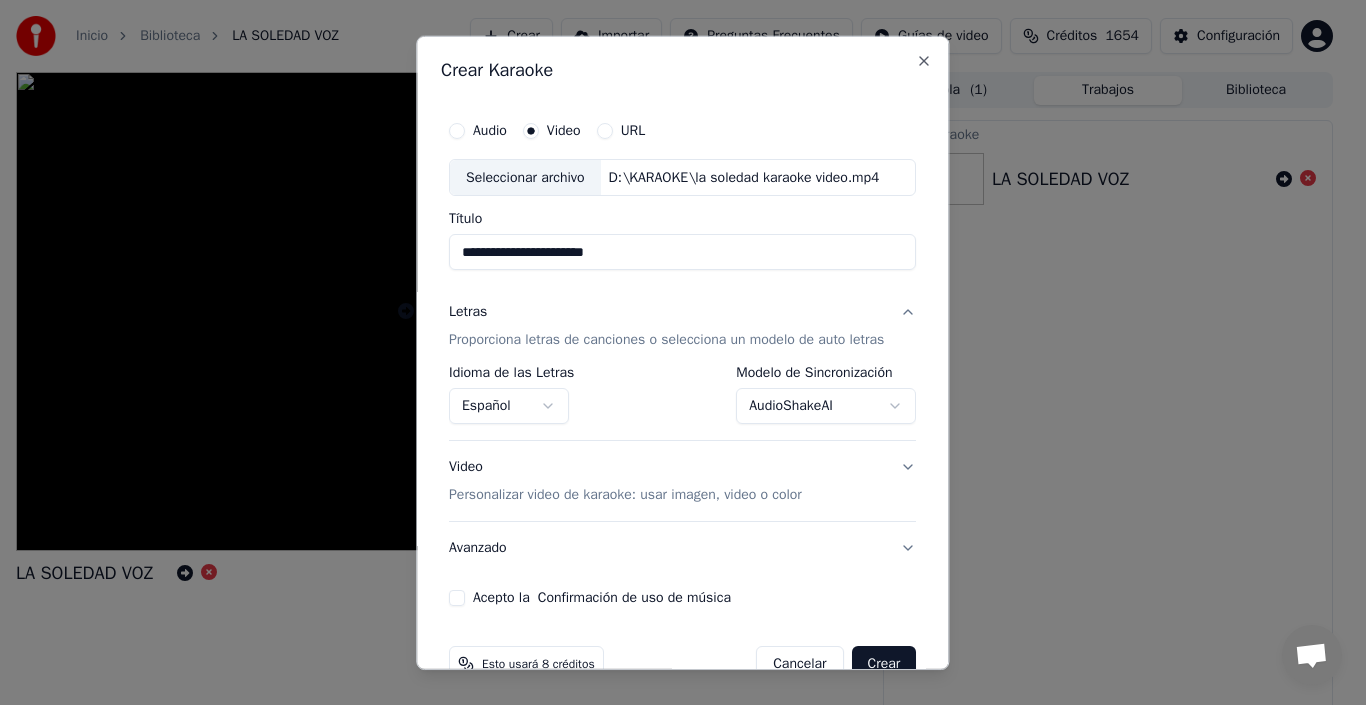click on "Acepto la   Confirmación de uso de música" at bounding box center (457, 598) 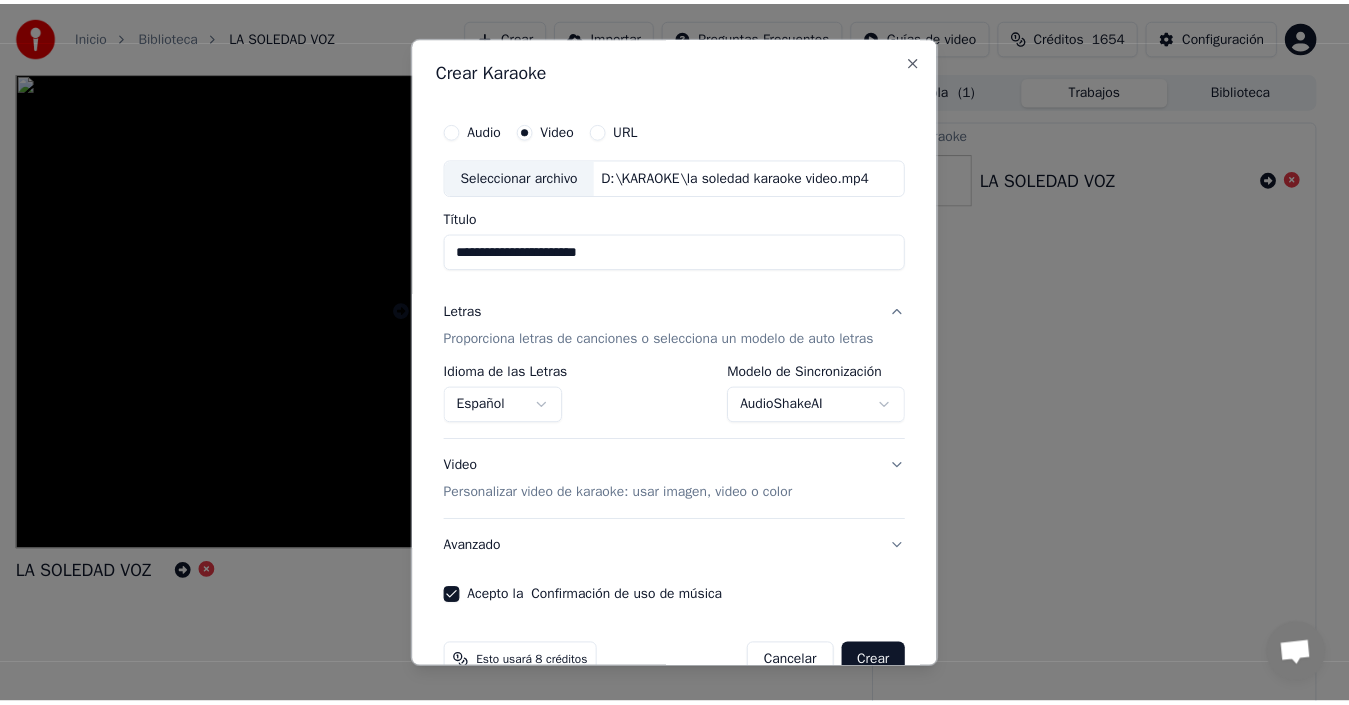 scroll, scrollTop: 45, scrollLeft: 0, axis: vertical 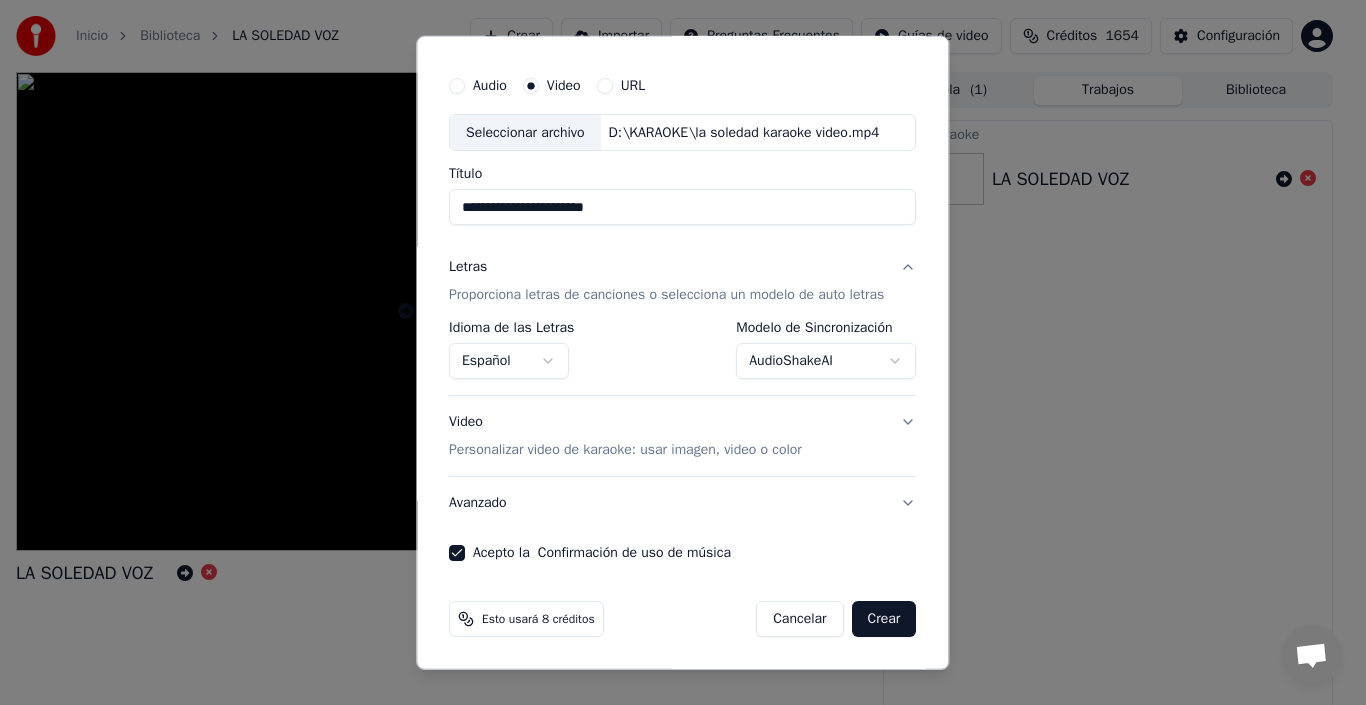 click on "Crear" at bounding box center [884, 619] 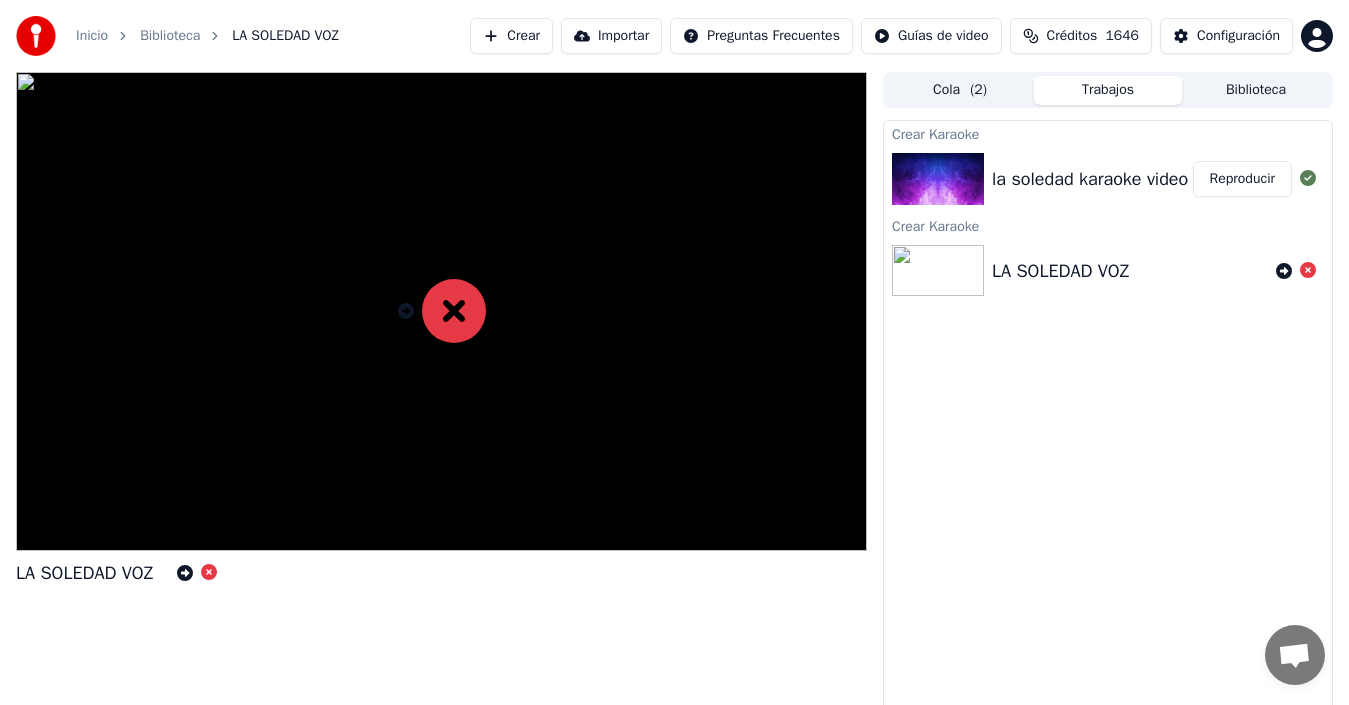 click on "Reproducir" at bounding box center (1242, 179) 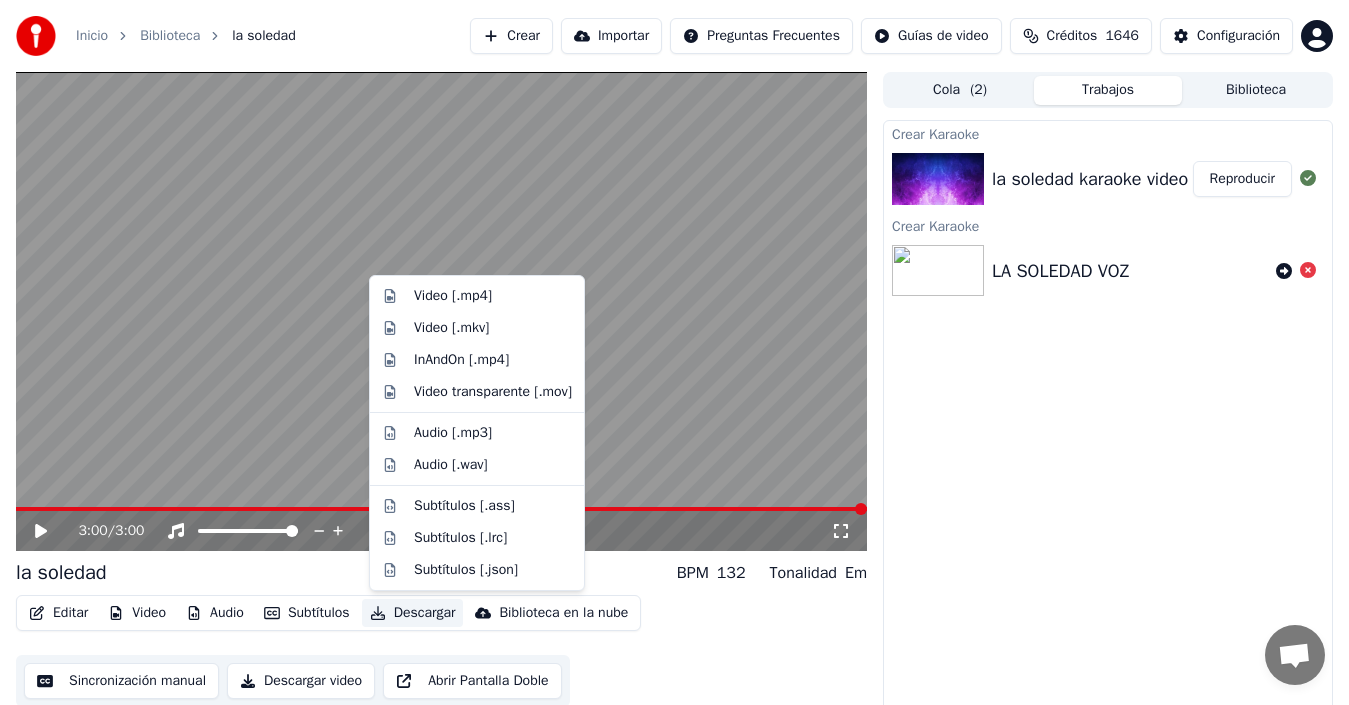 click on "Descargar" at bounding box center (413, 613) 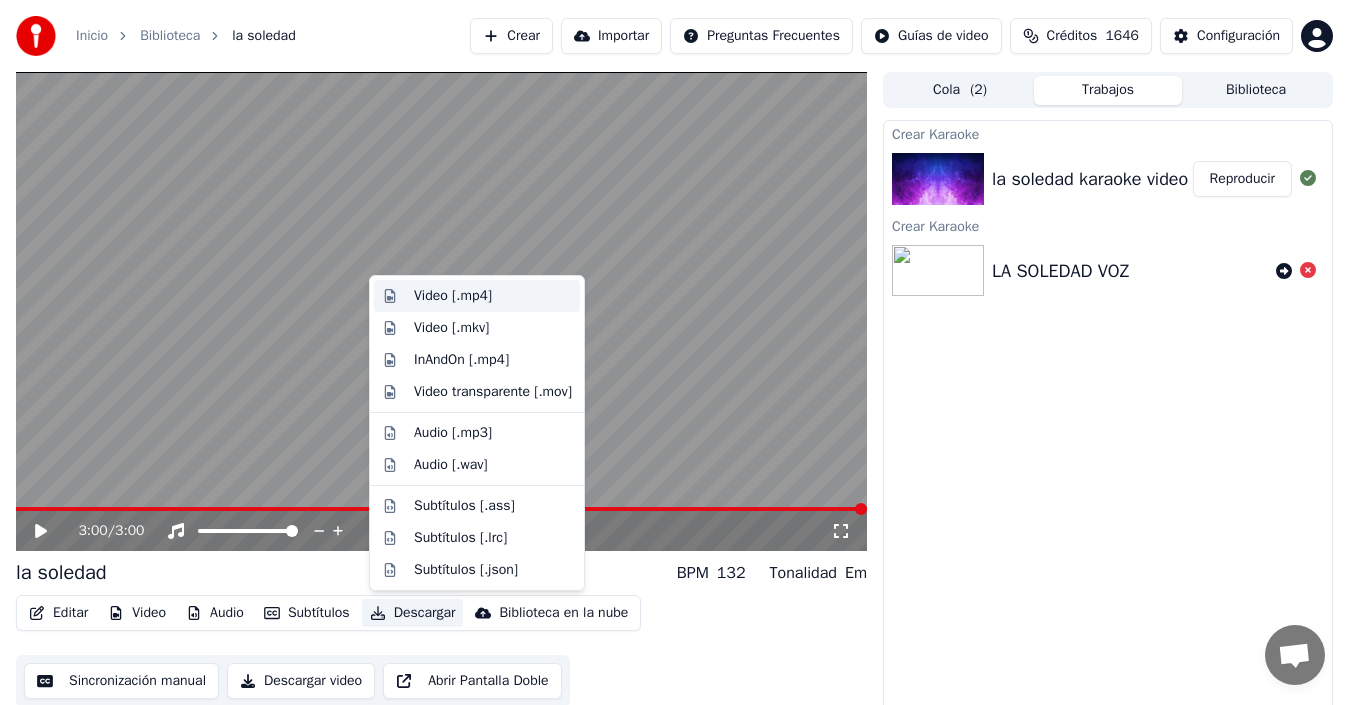 click on "Video [.mp4]" at bounding box center [453, 296] 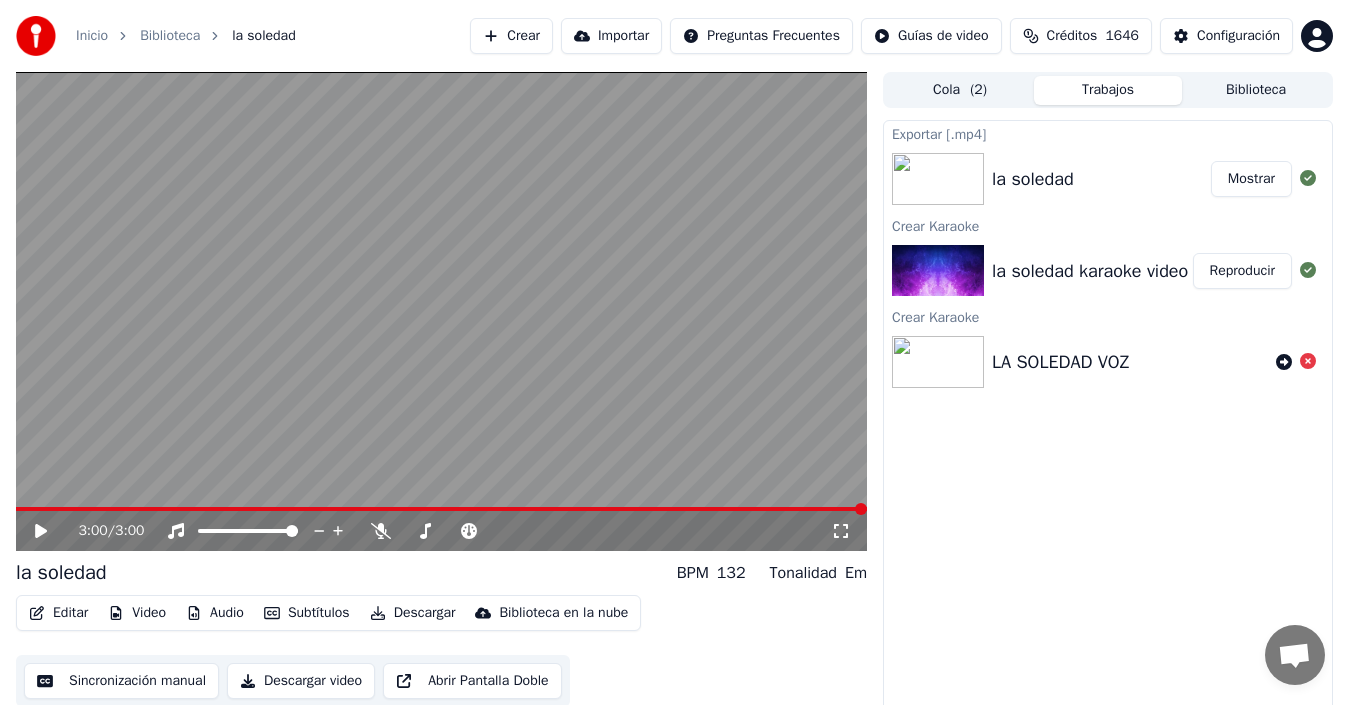 click on "Mostrar" at bounding box center [1251, 179] 